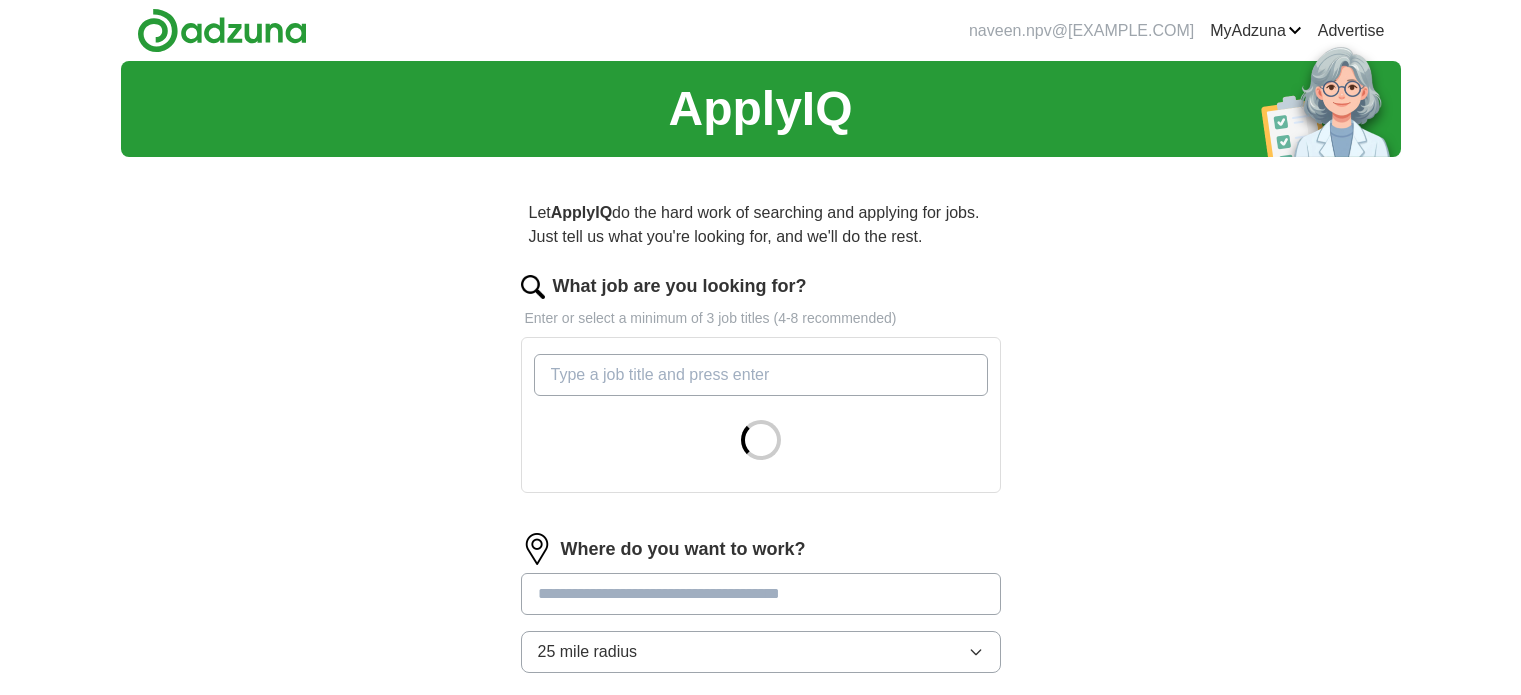 scroll, scrollTop: 0, scrollLeft: 0, axis: both 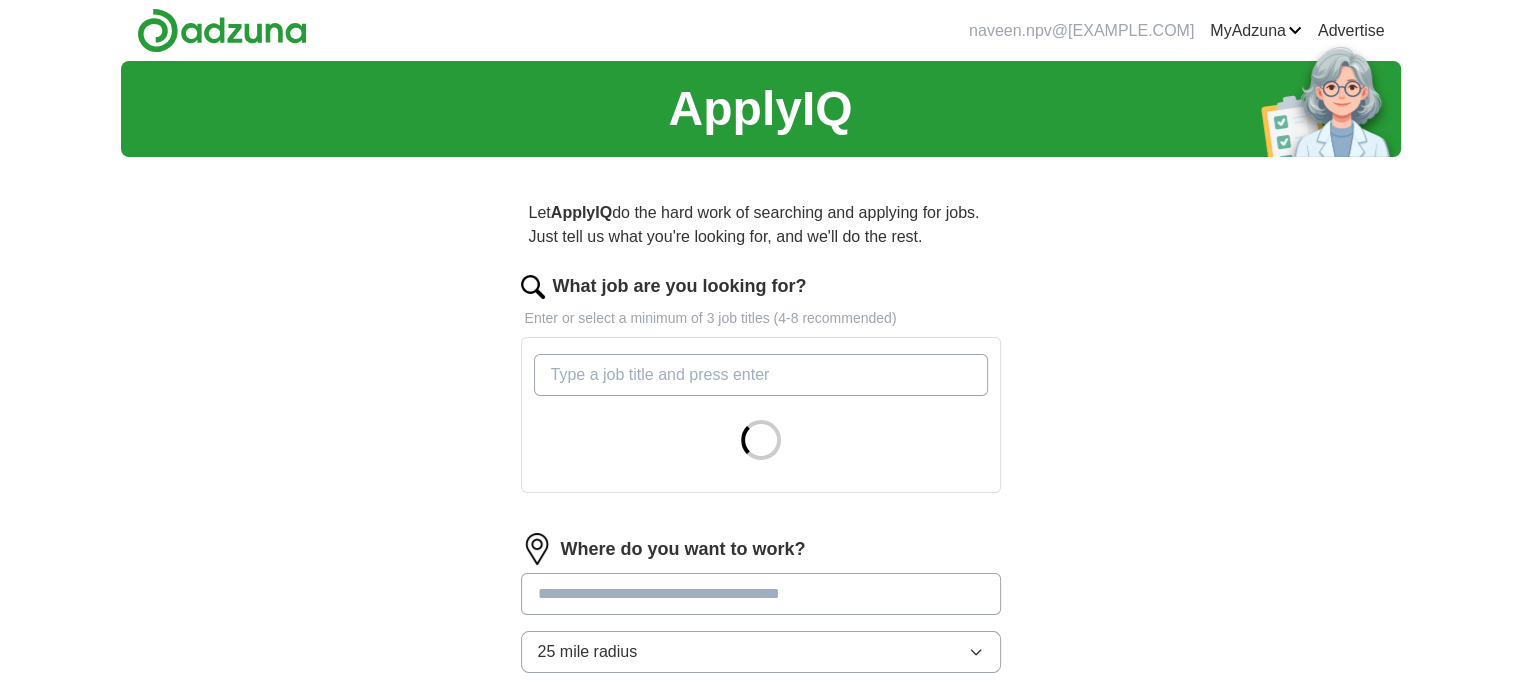 click on "What job are you looking for?" at bounding box center (761, 375) 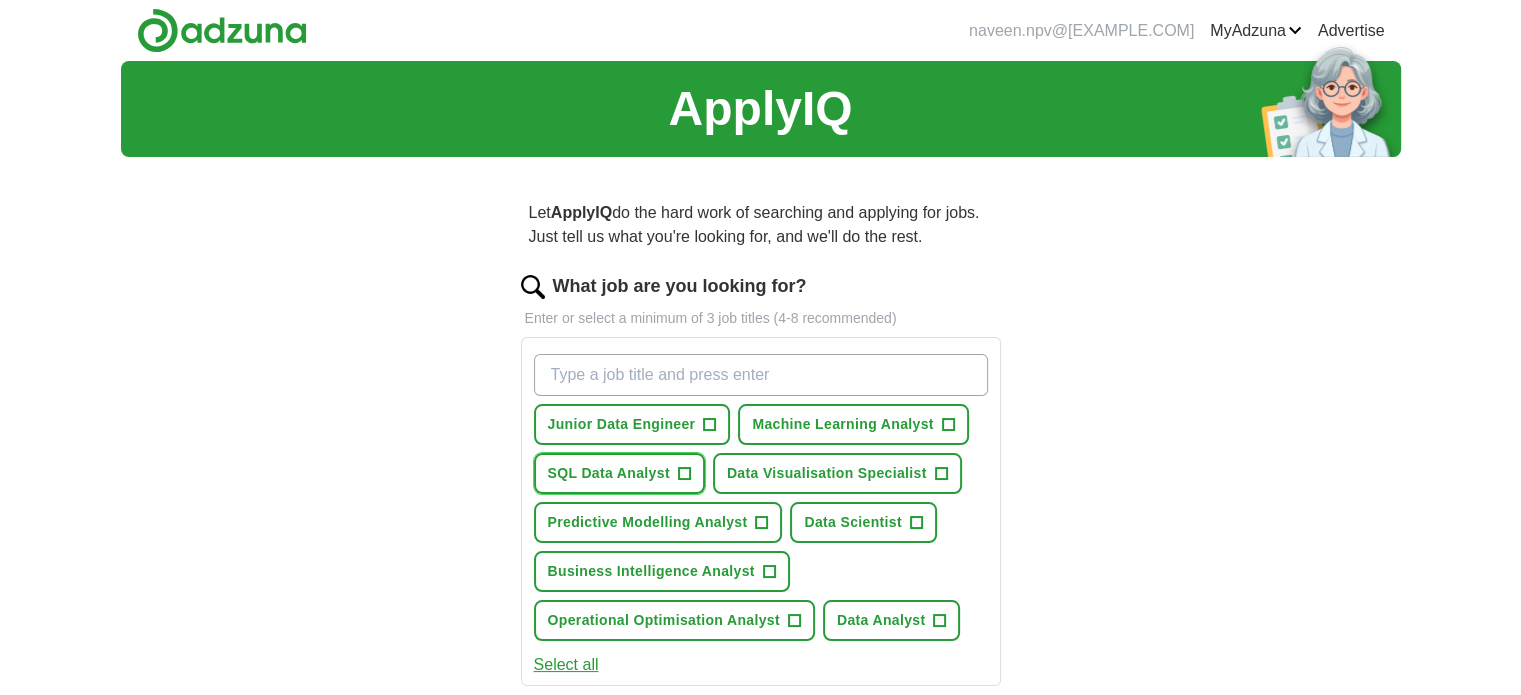 click on "SQL Data Analyst" at bounding box center (609, 473) 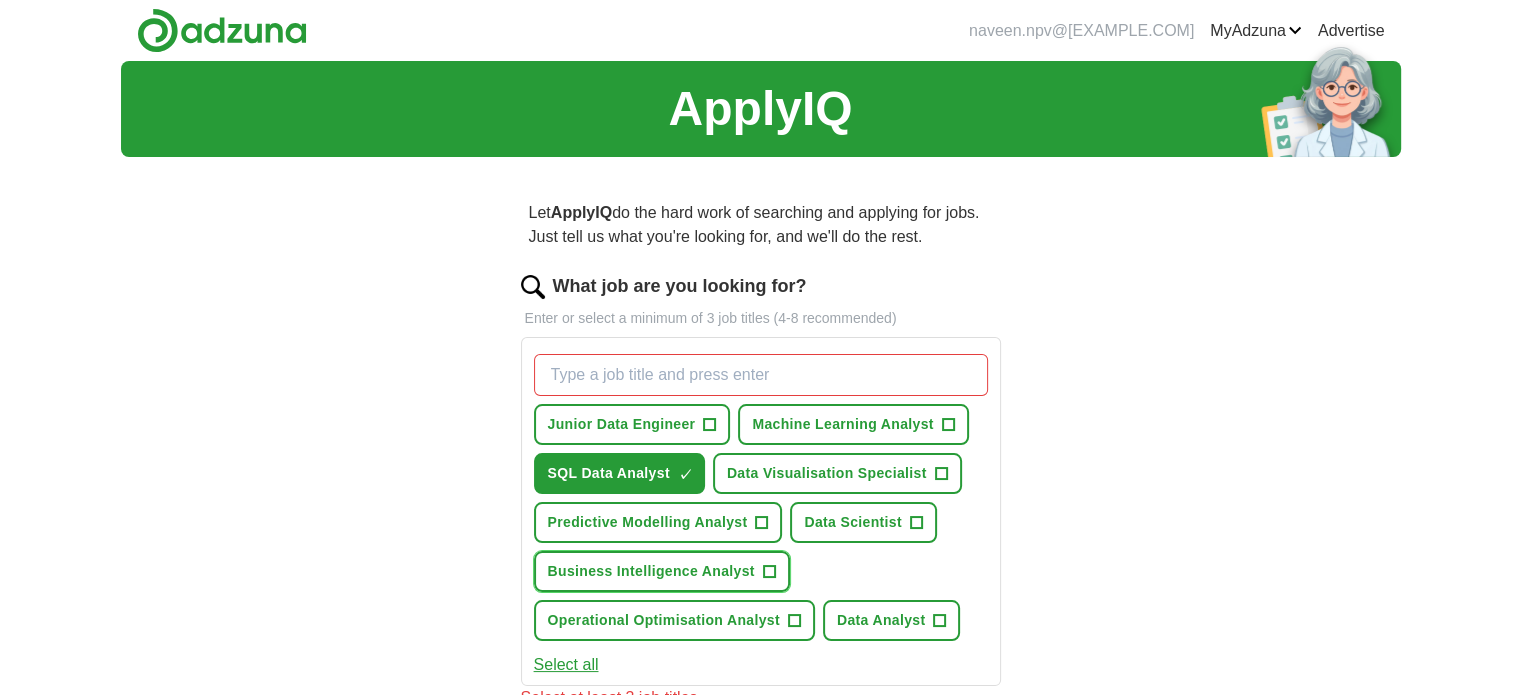 click on "Business Intelligence Analyst" at bounding box center (651, 571) 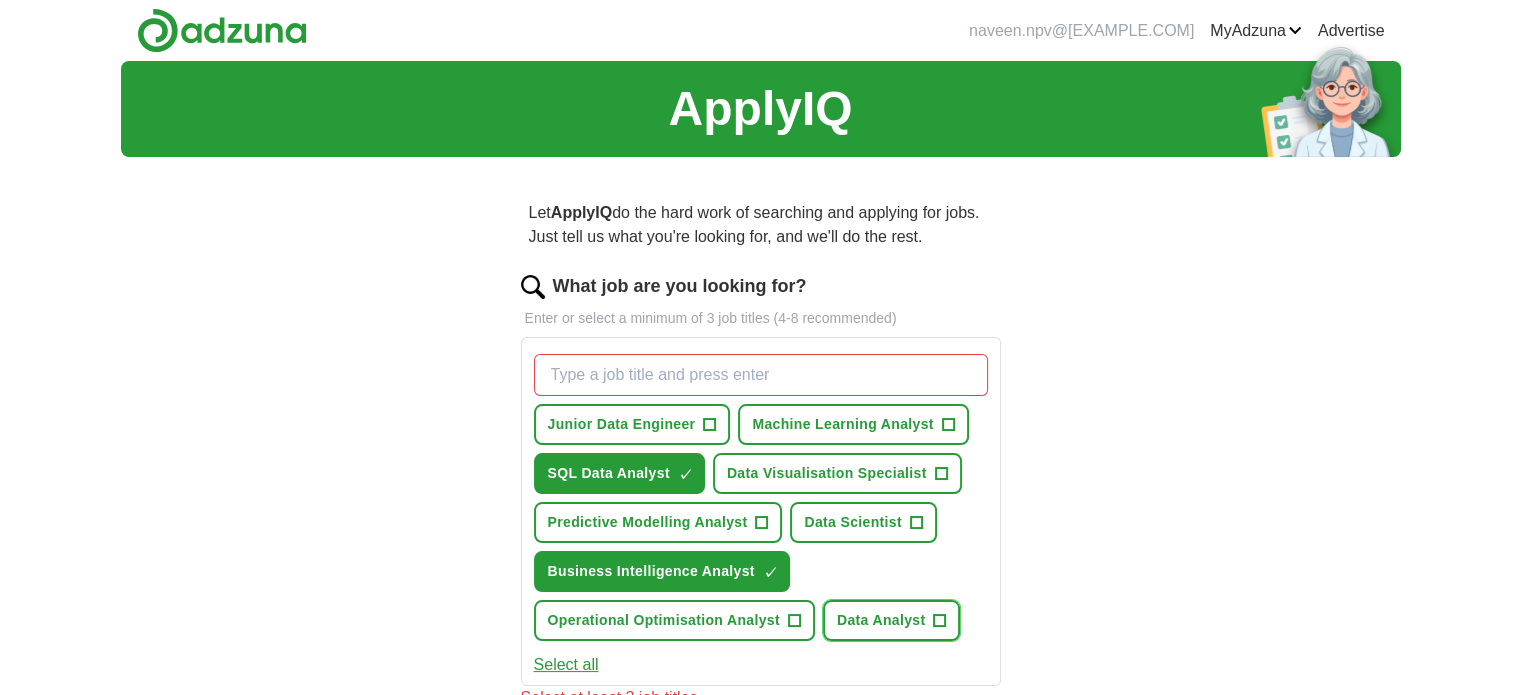 click on "Data Analyst" at bounding box center (881, 620) 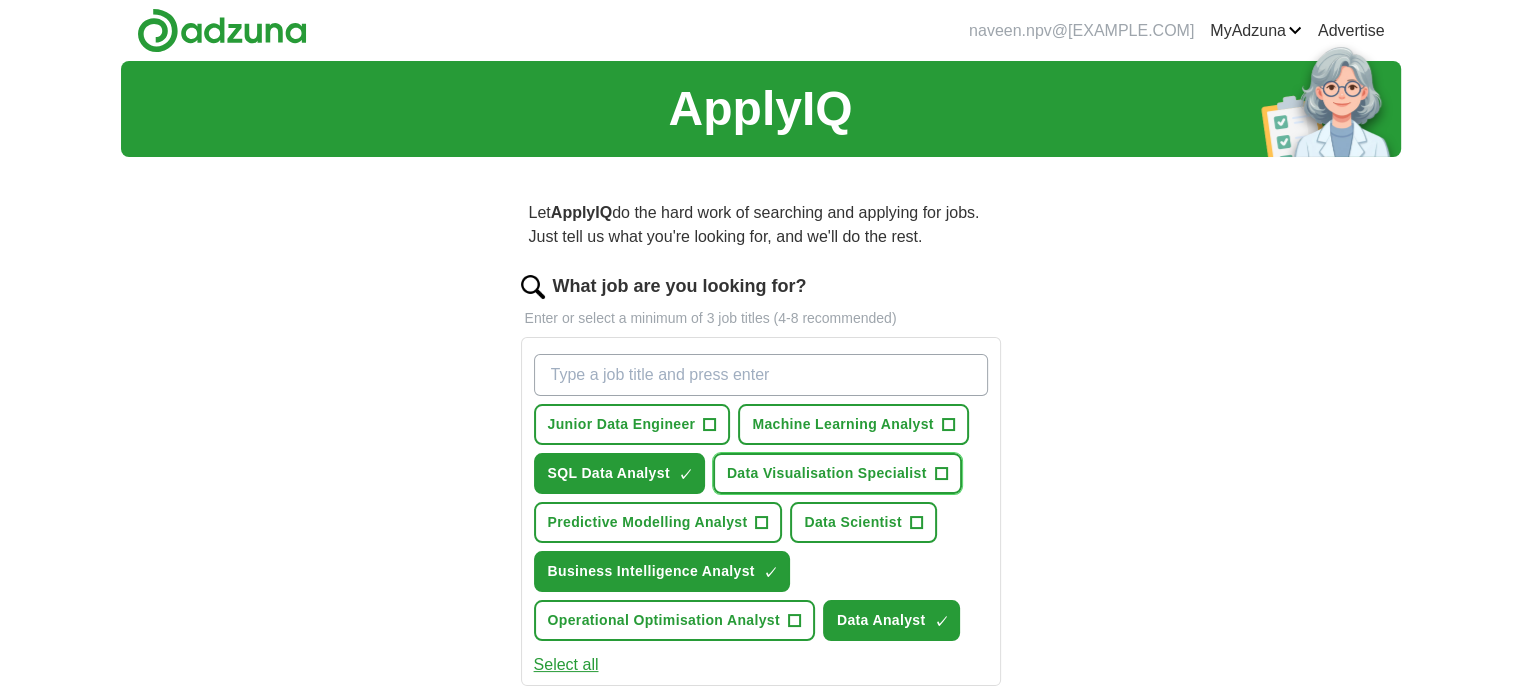 click on "Data Visualisation Specialist" at bounding box center [827, 473] 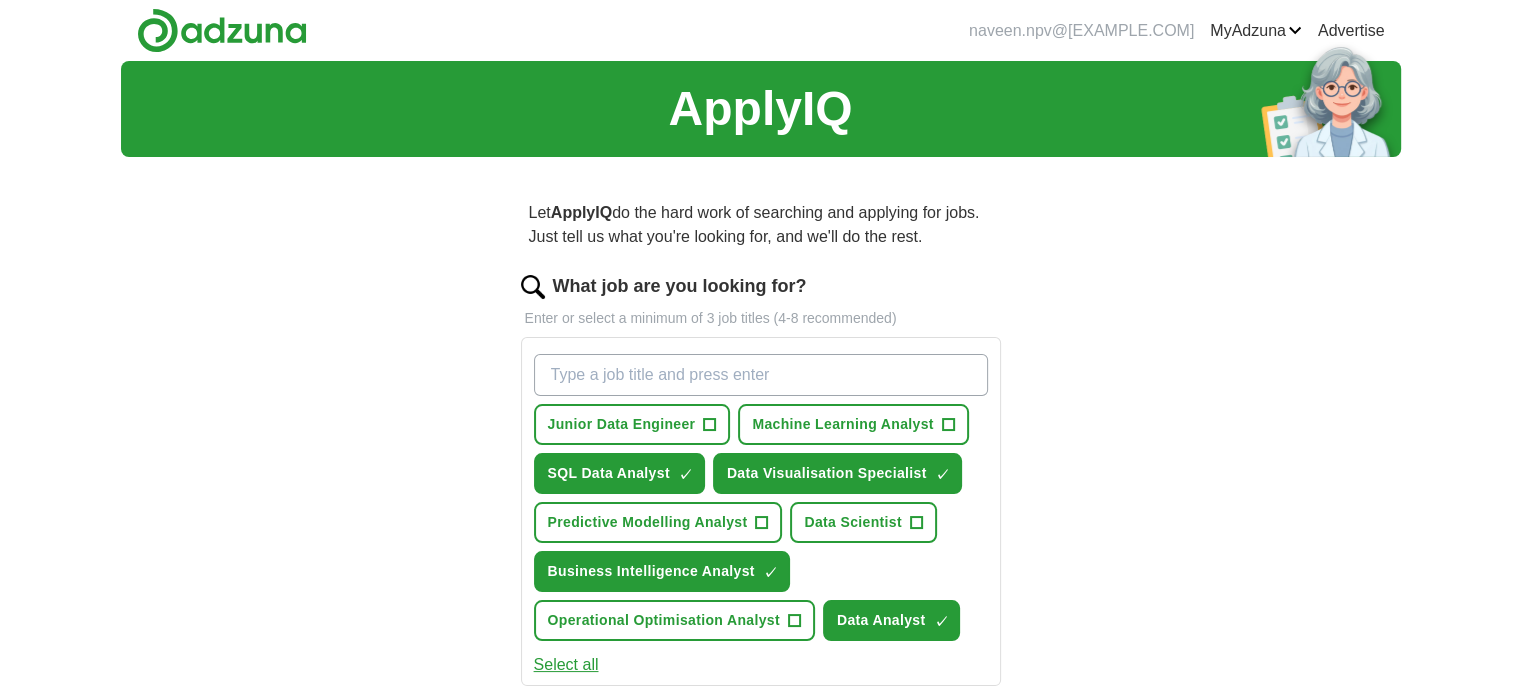 click on "Select all" at bounding box center [566, 665] 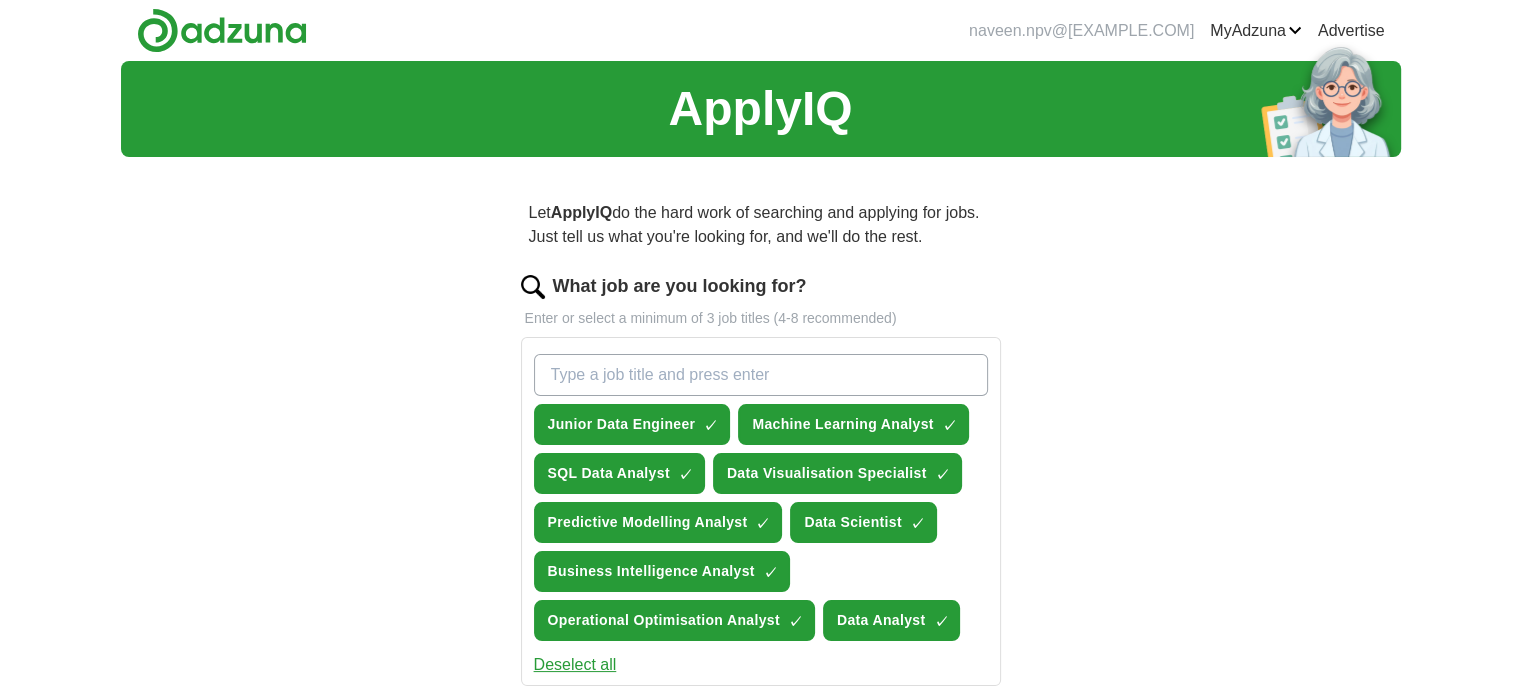 click on "Deselect all" at bounding box center [575, 665] 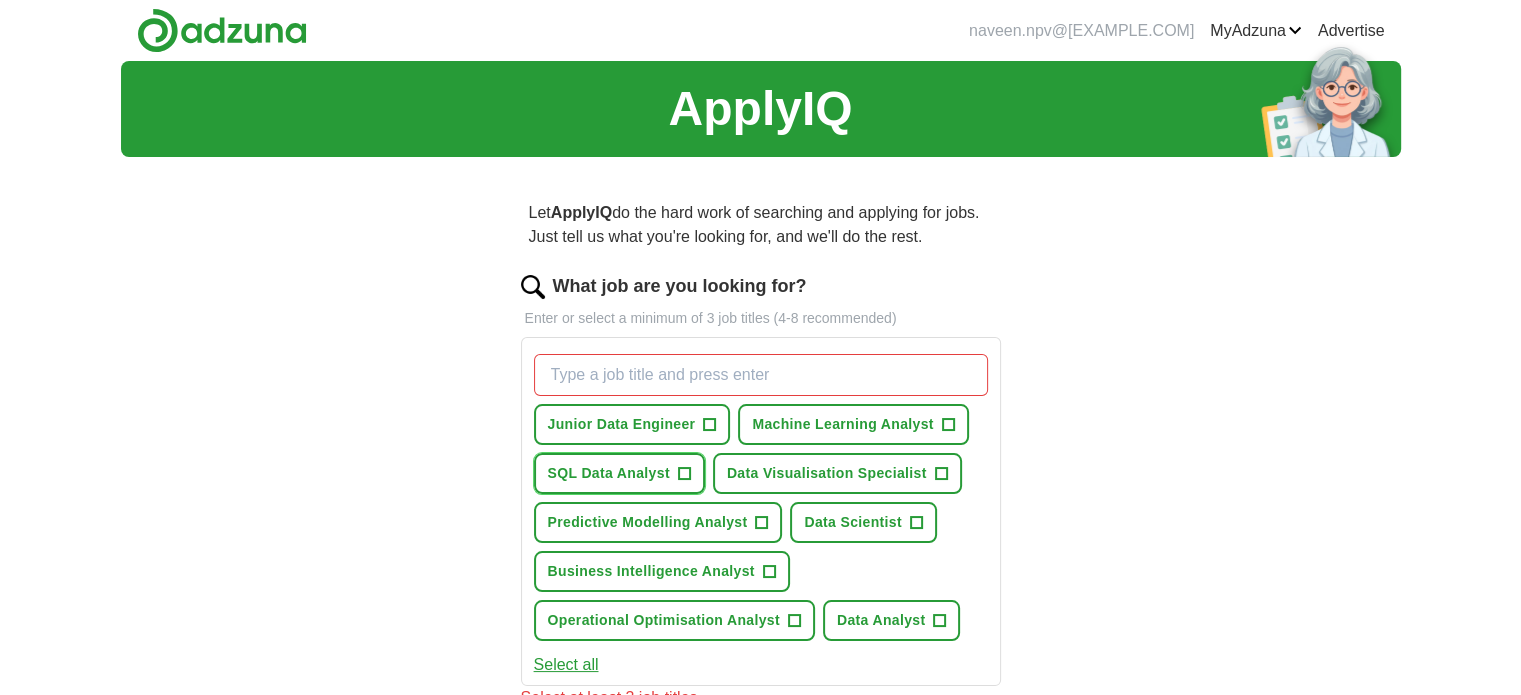 click on "+" at bounding box center (684, 474) 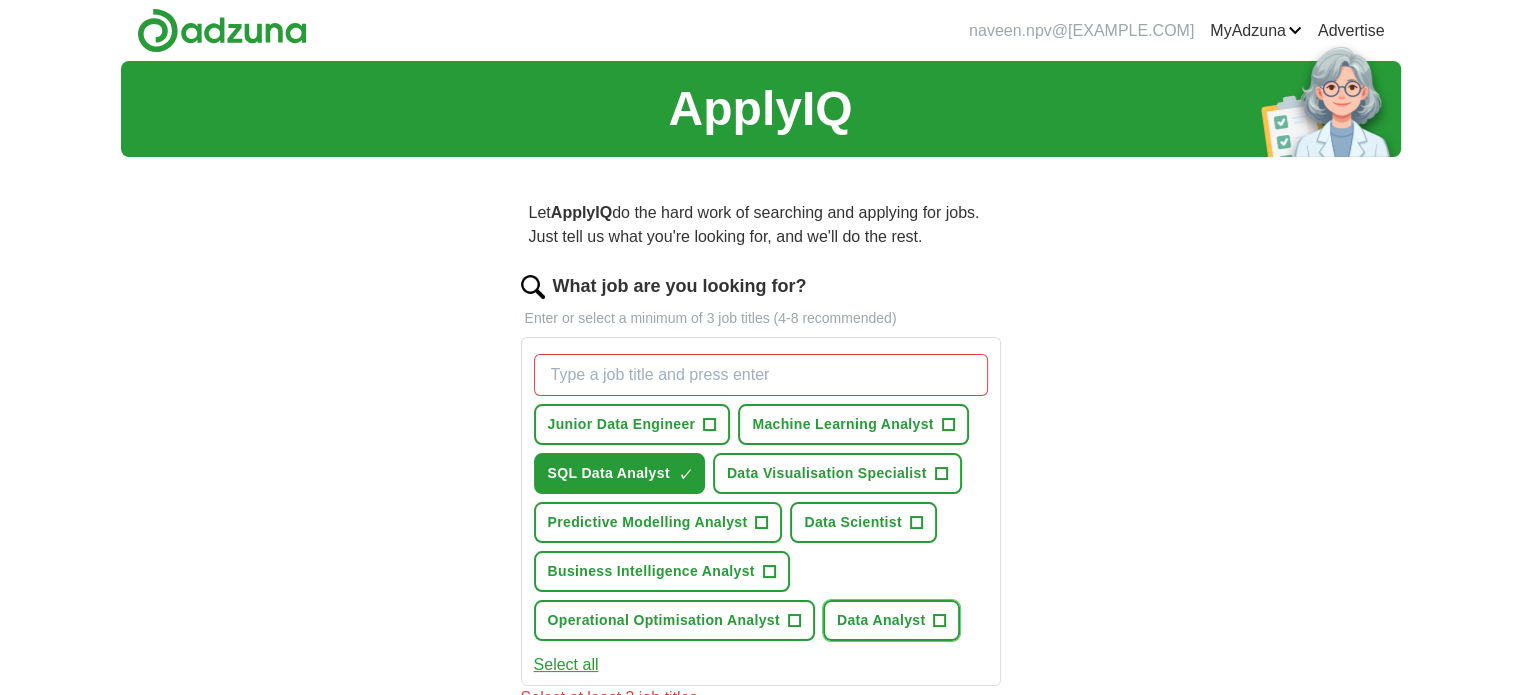 click on "+" at bounding box center (939, 620) 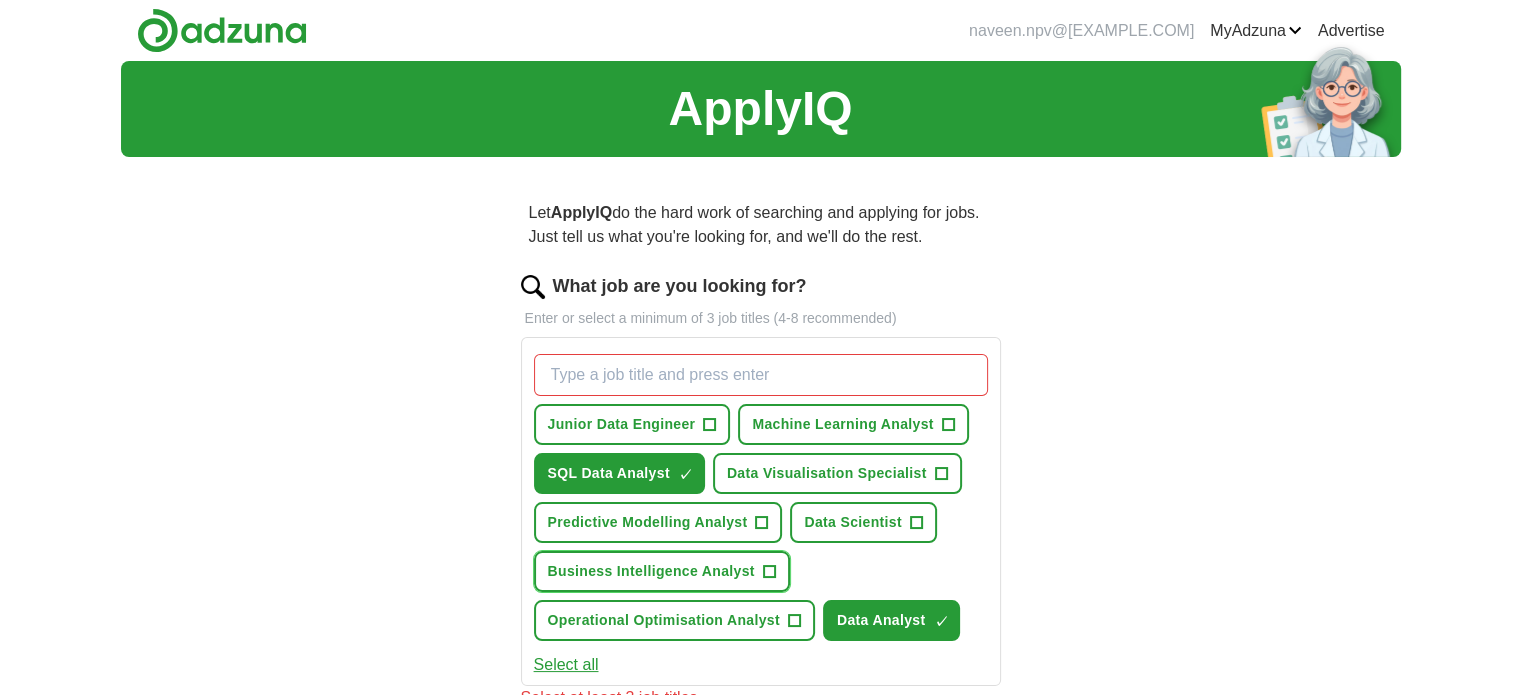 click on "+" at bounding box center (769, 572) 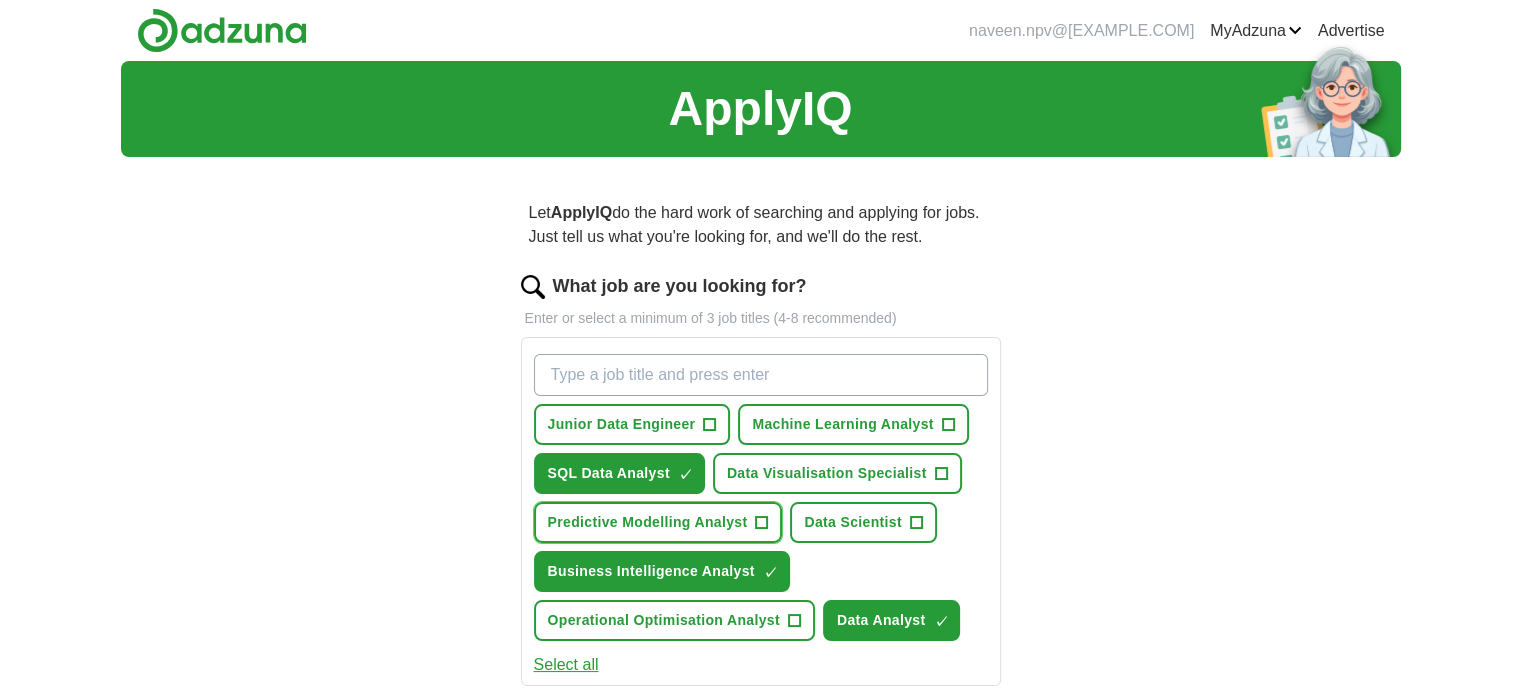 click on "+" at bounding box center [762, 523] 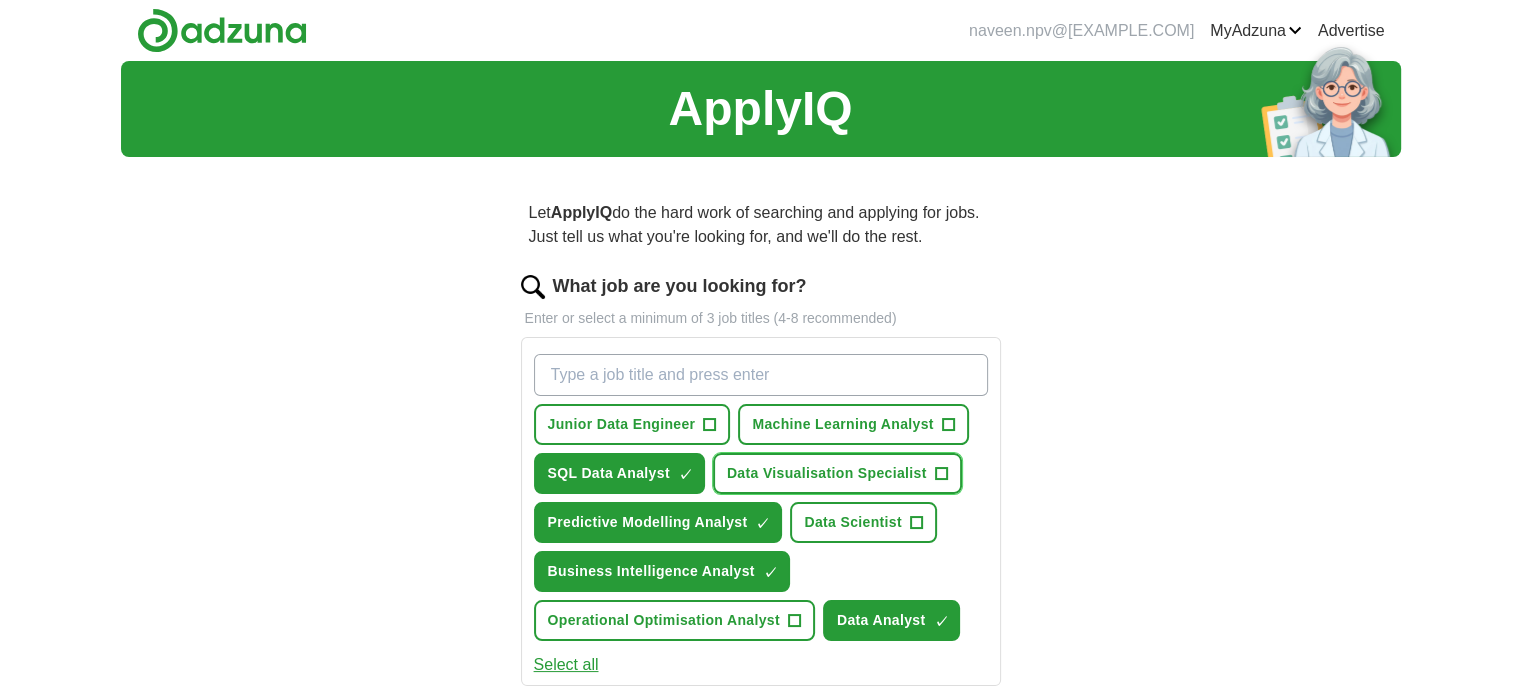click on "Data Visualisation Specialist +" at bounding box center (837, 473) 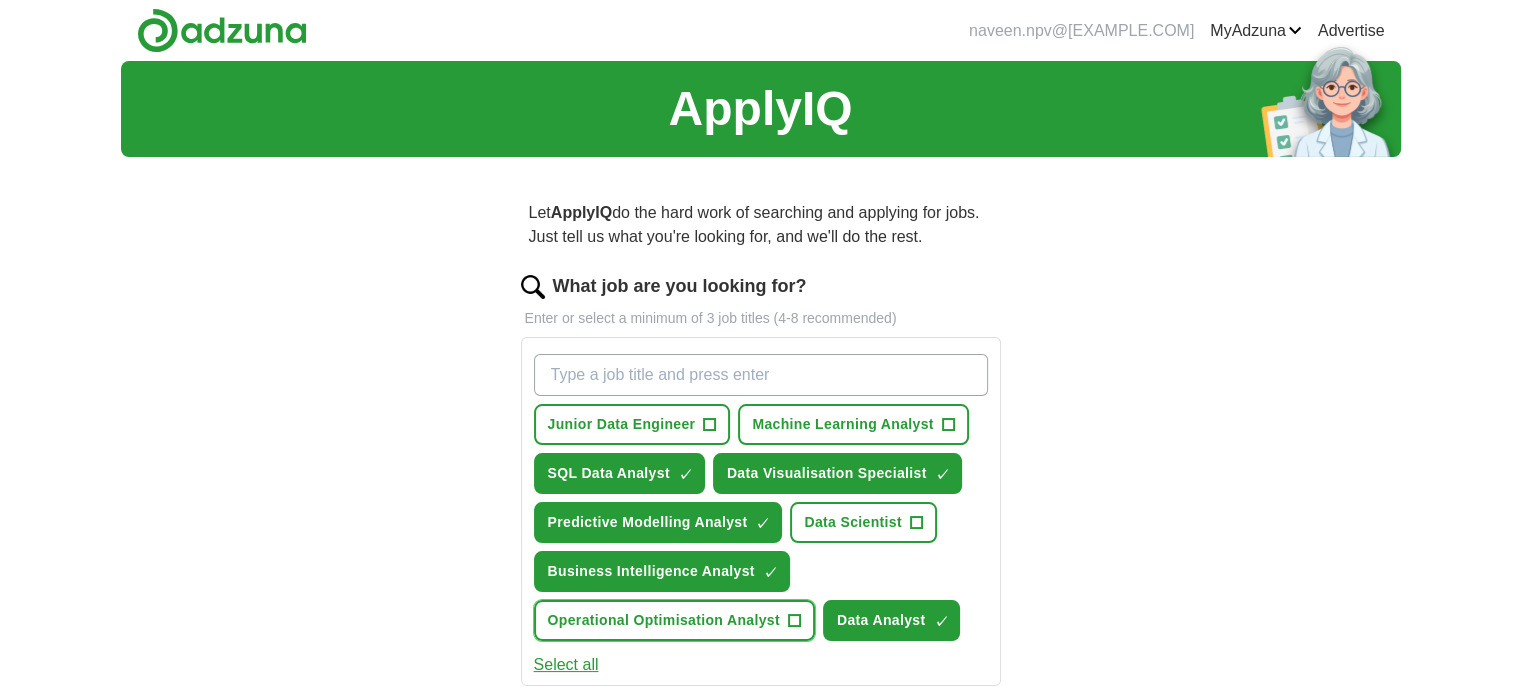click on "+" at bounding box center [794, 621] 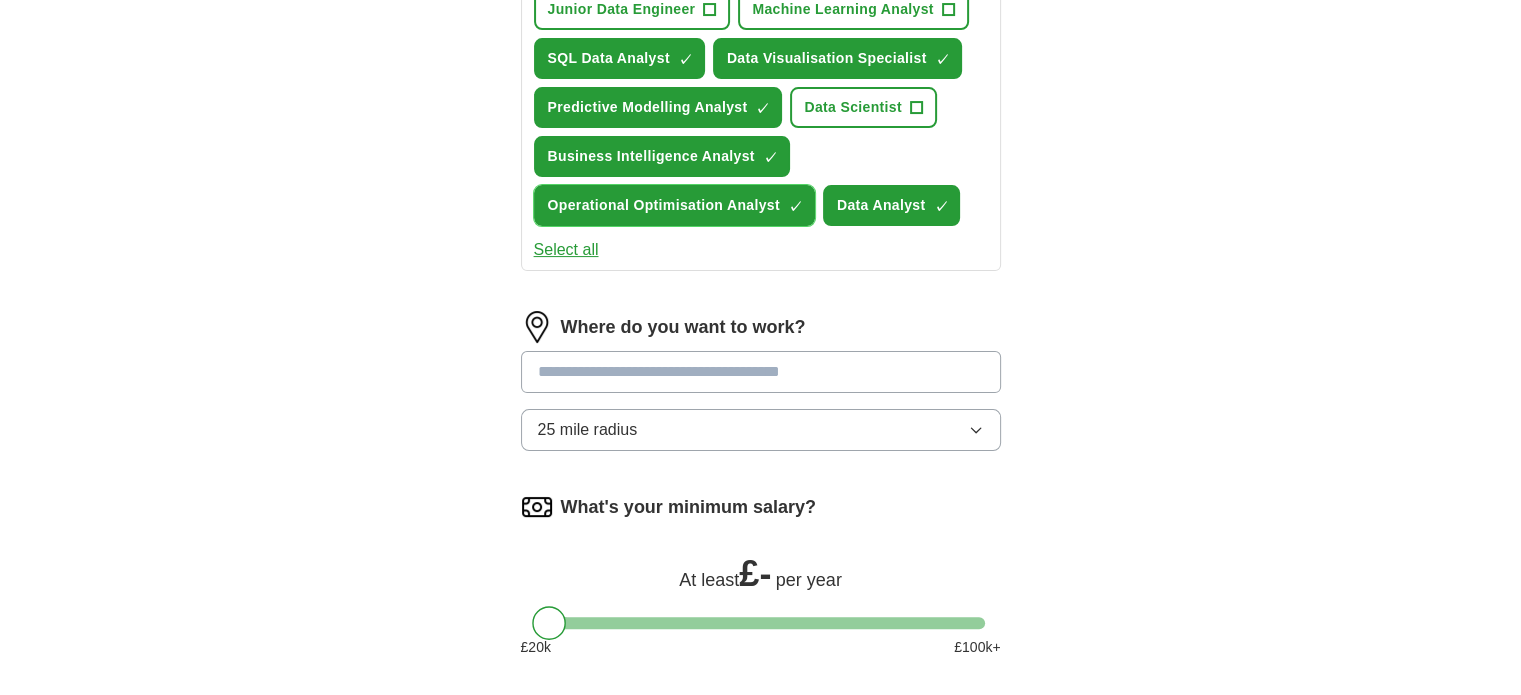 scroll, scrollTop: 418, scrollLeft: 0, axis: vertical 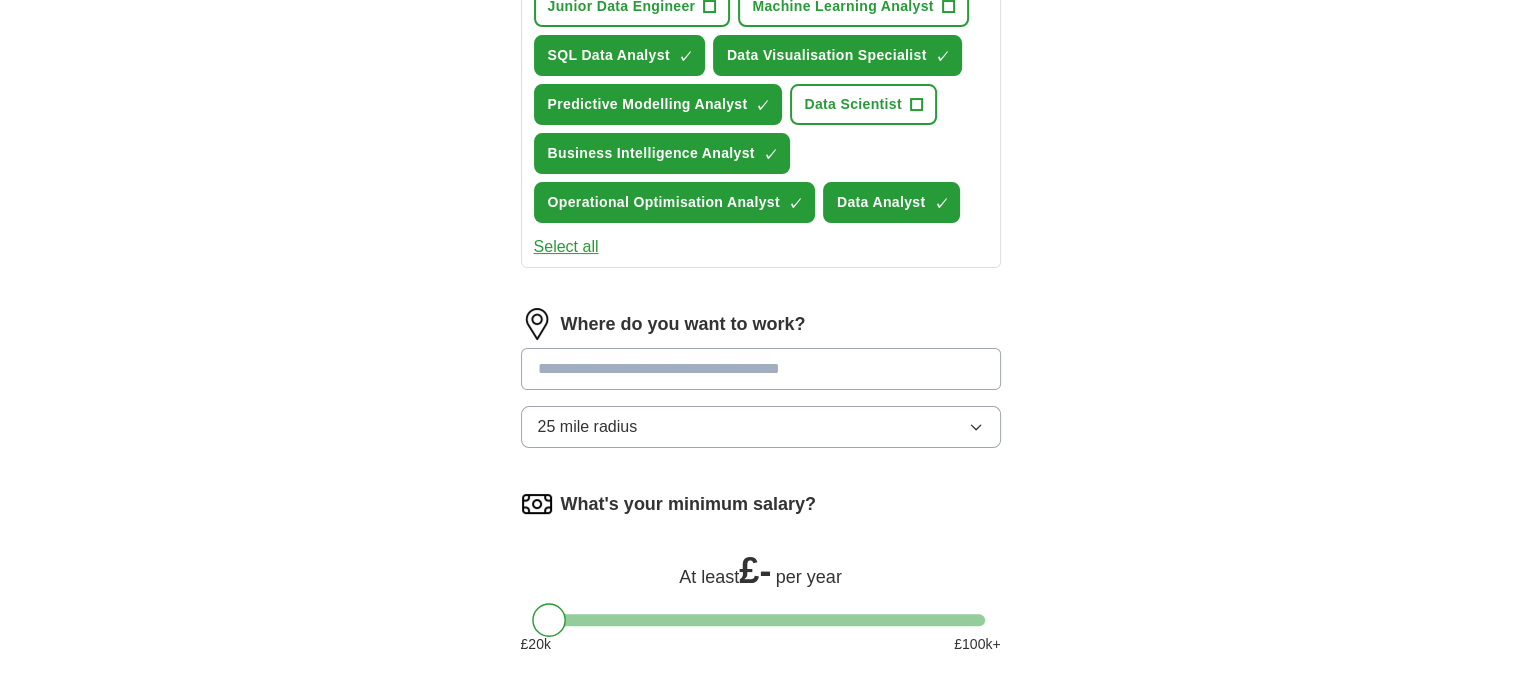 click at bounding box center (761, 369) 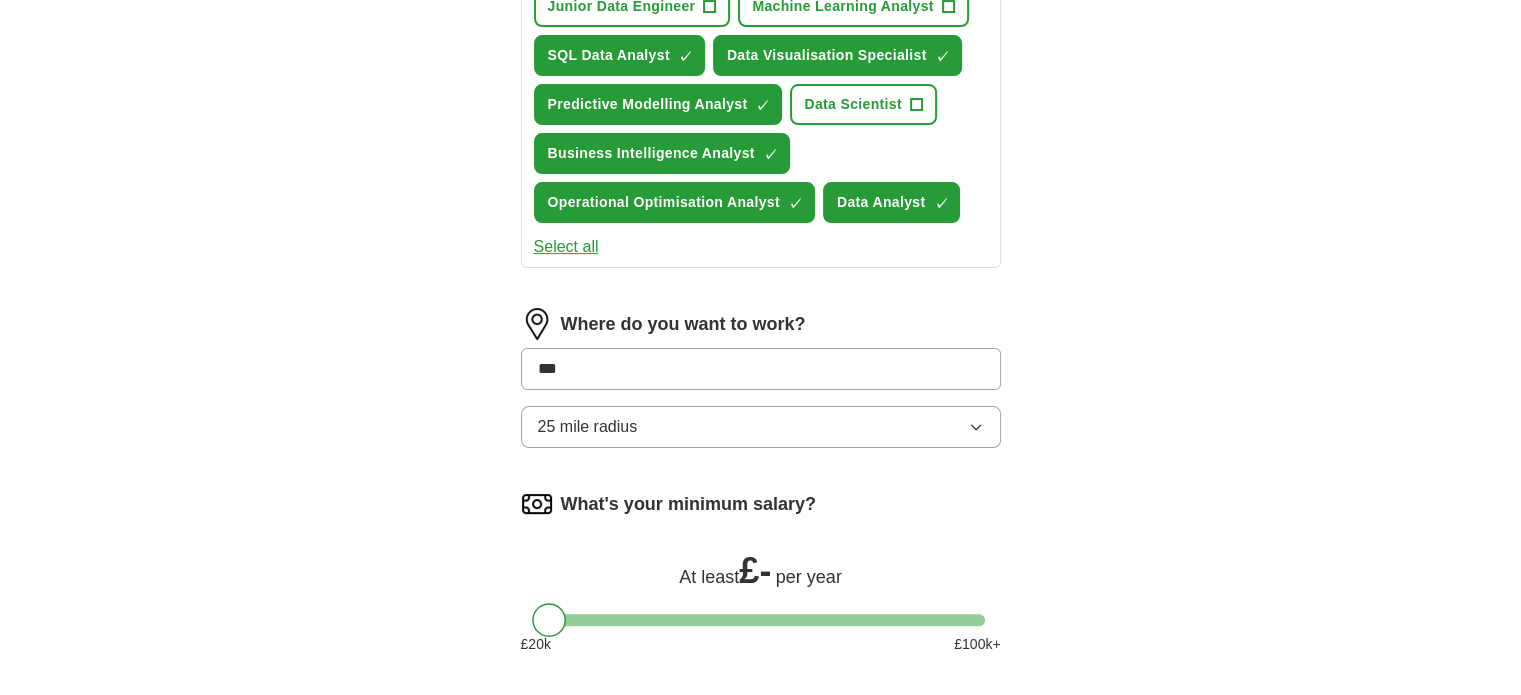 type on "****" 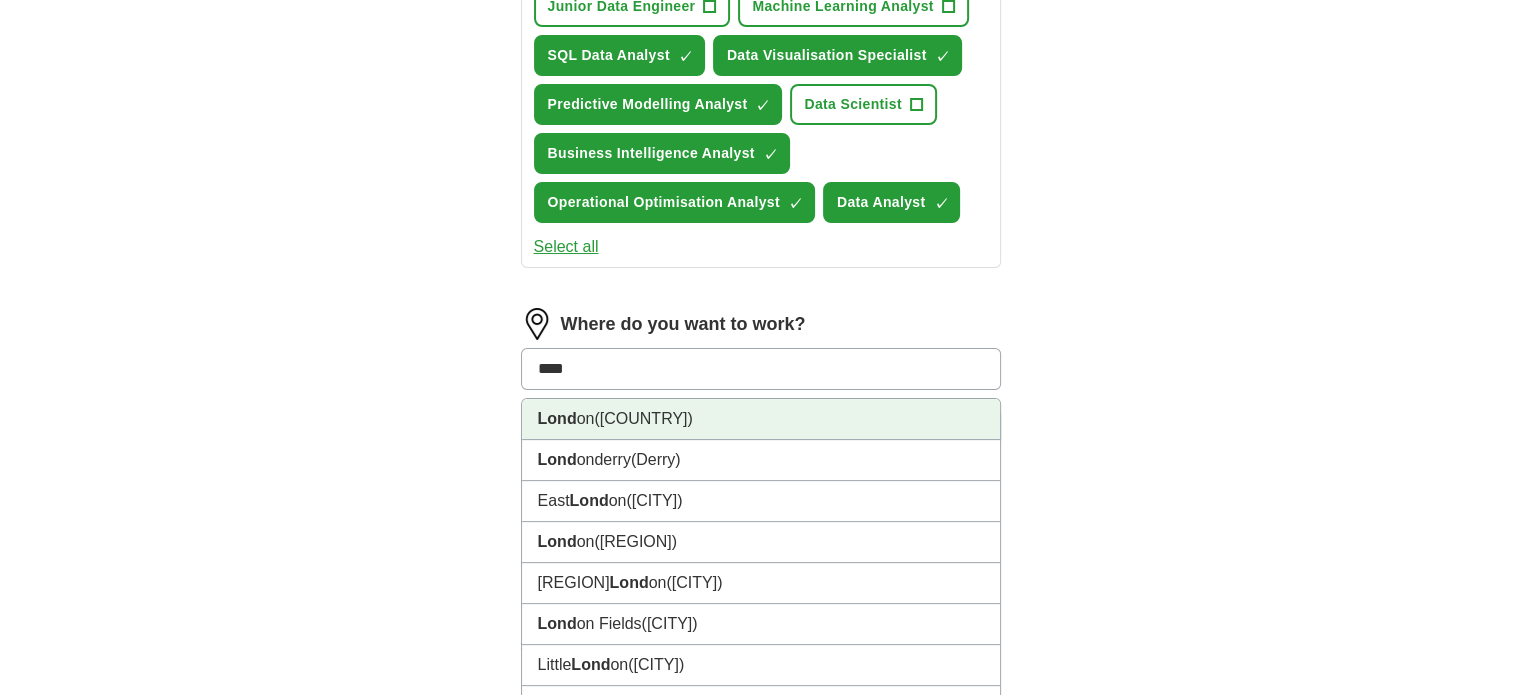 click on "[CITY] ([COUNTRY])" at bounding box center (761, 419) 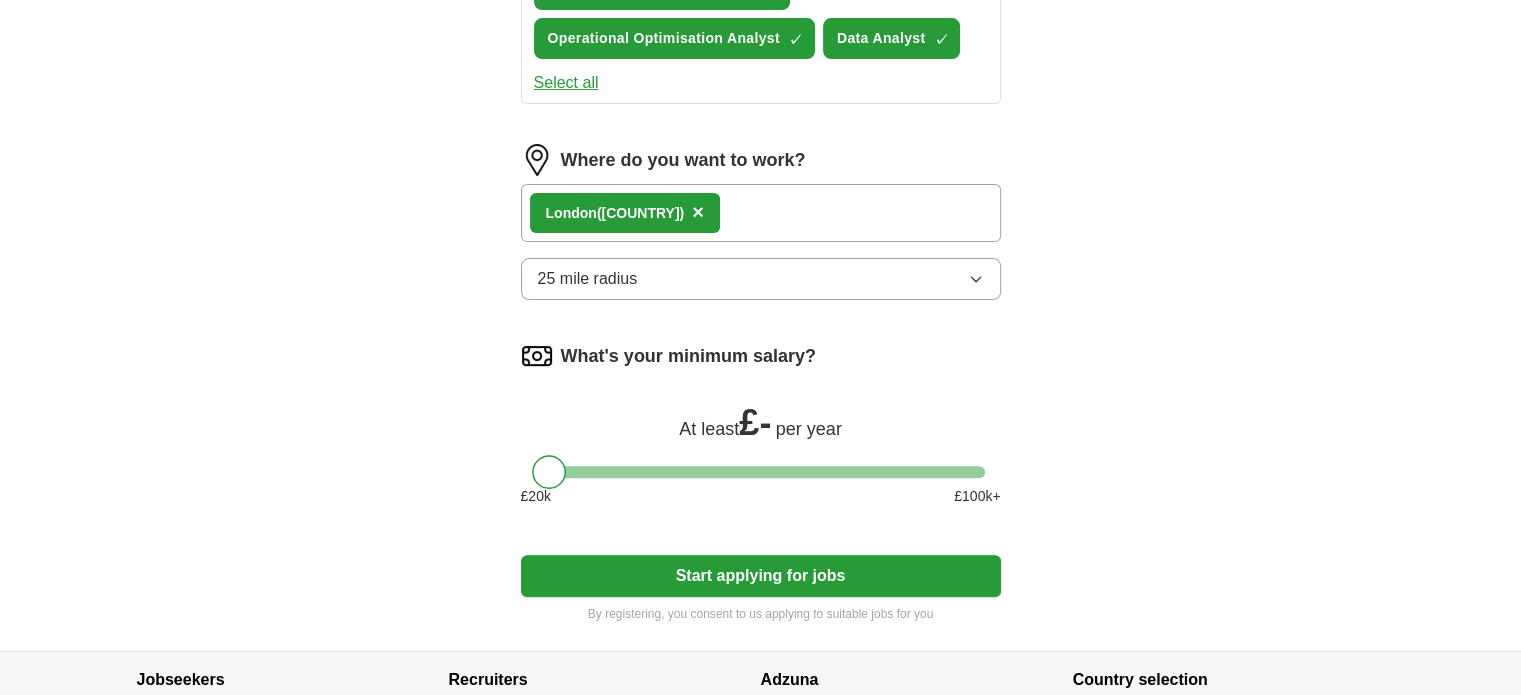 scroll, scrollTop: 584, scrollLeft: 0, axis: vertical 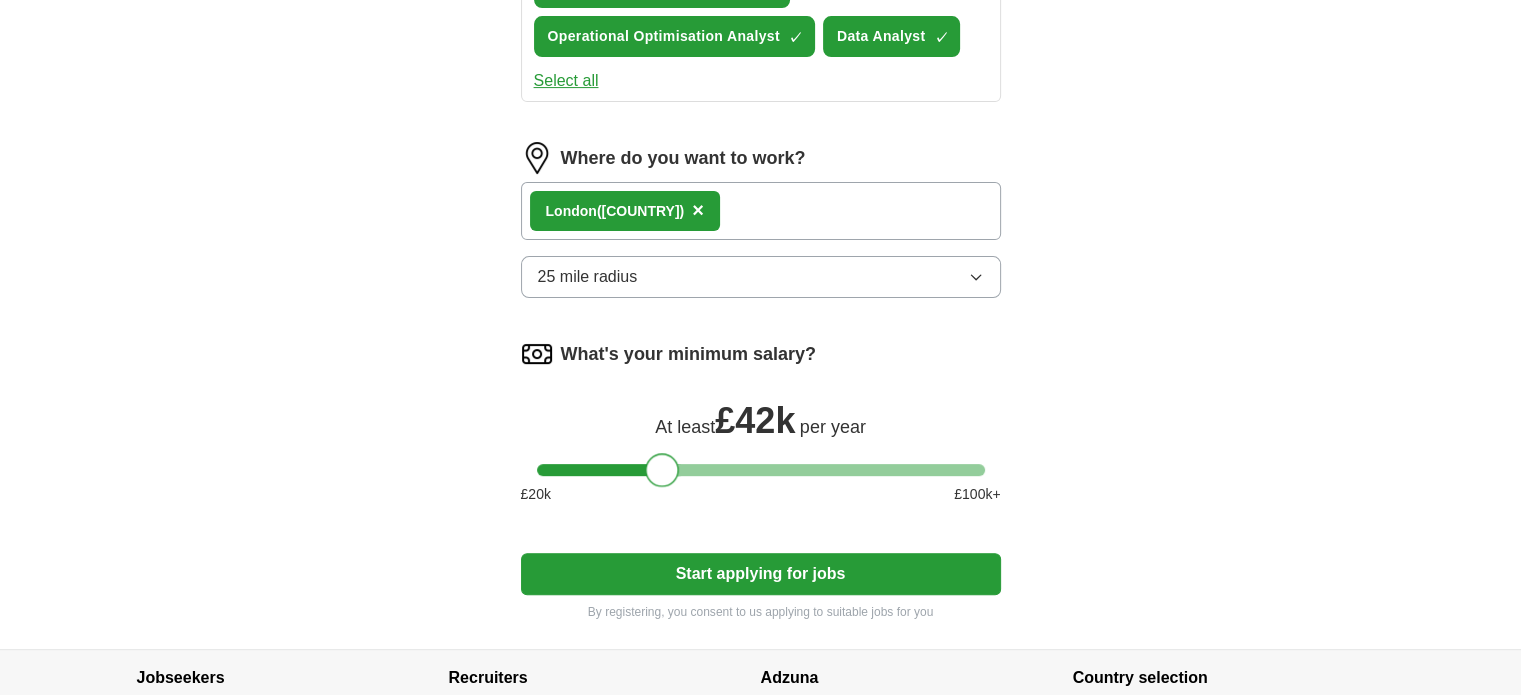 drag, startPoint x: 541, startPoint y: 462, endPoint x: 655, endPoint y: 467, distance: 114.1096 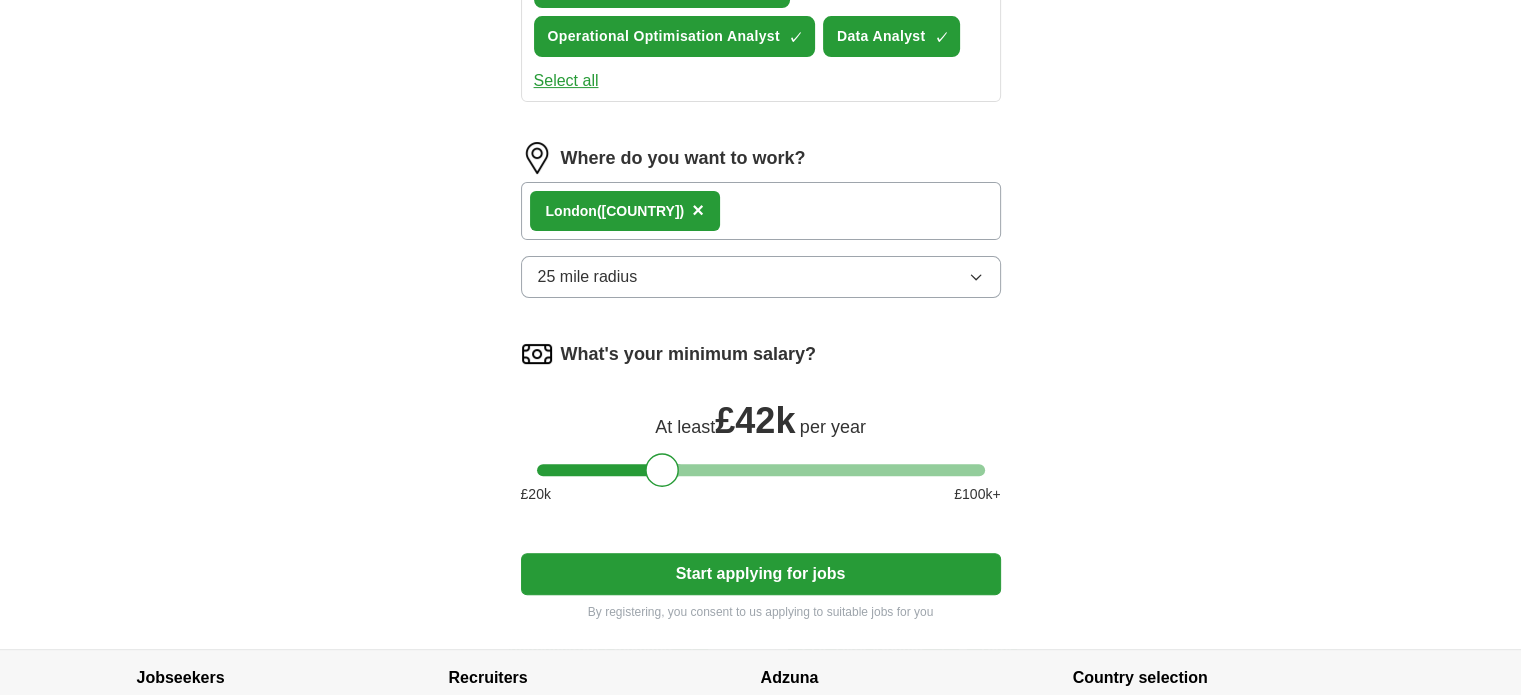 click on "Start applying for jobs" at bounding box center (761, 574) 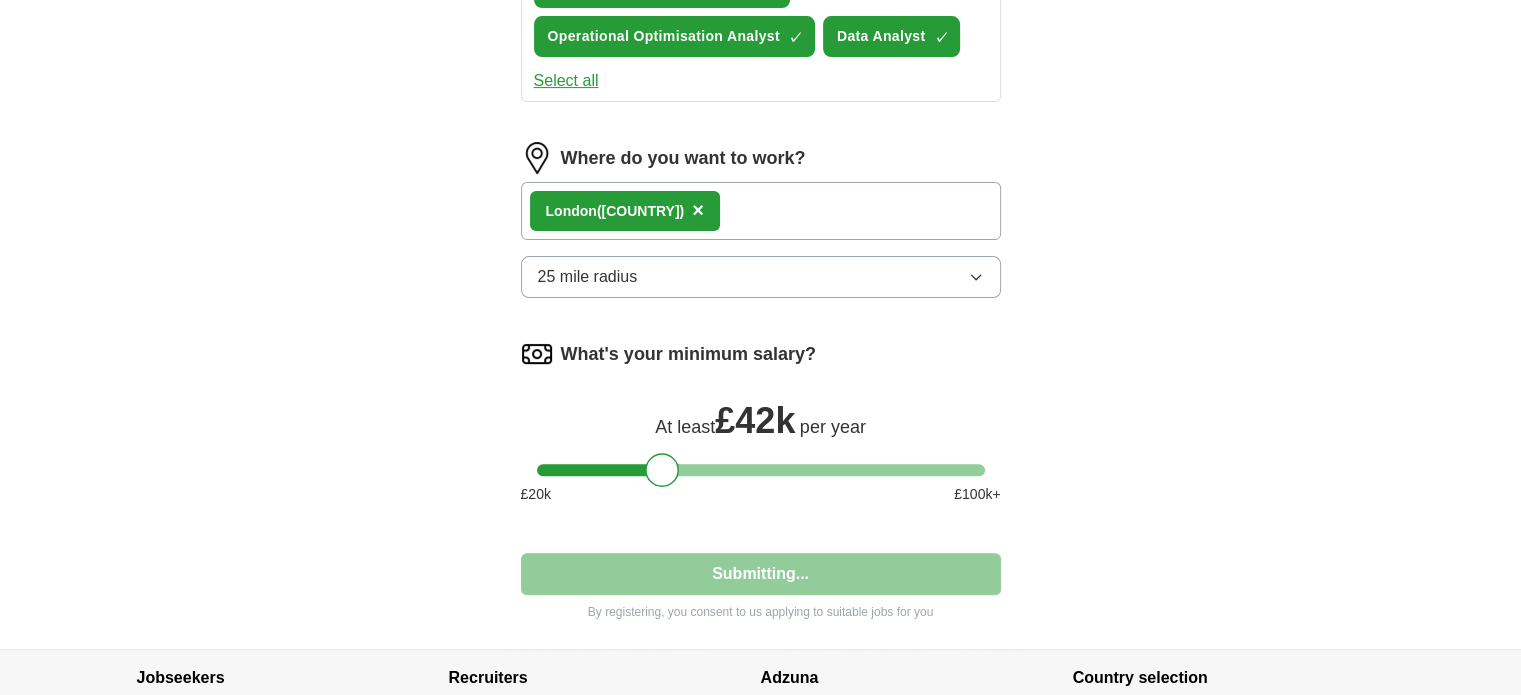 select on "**" 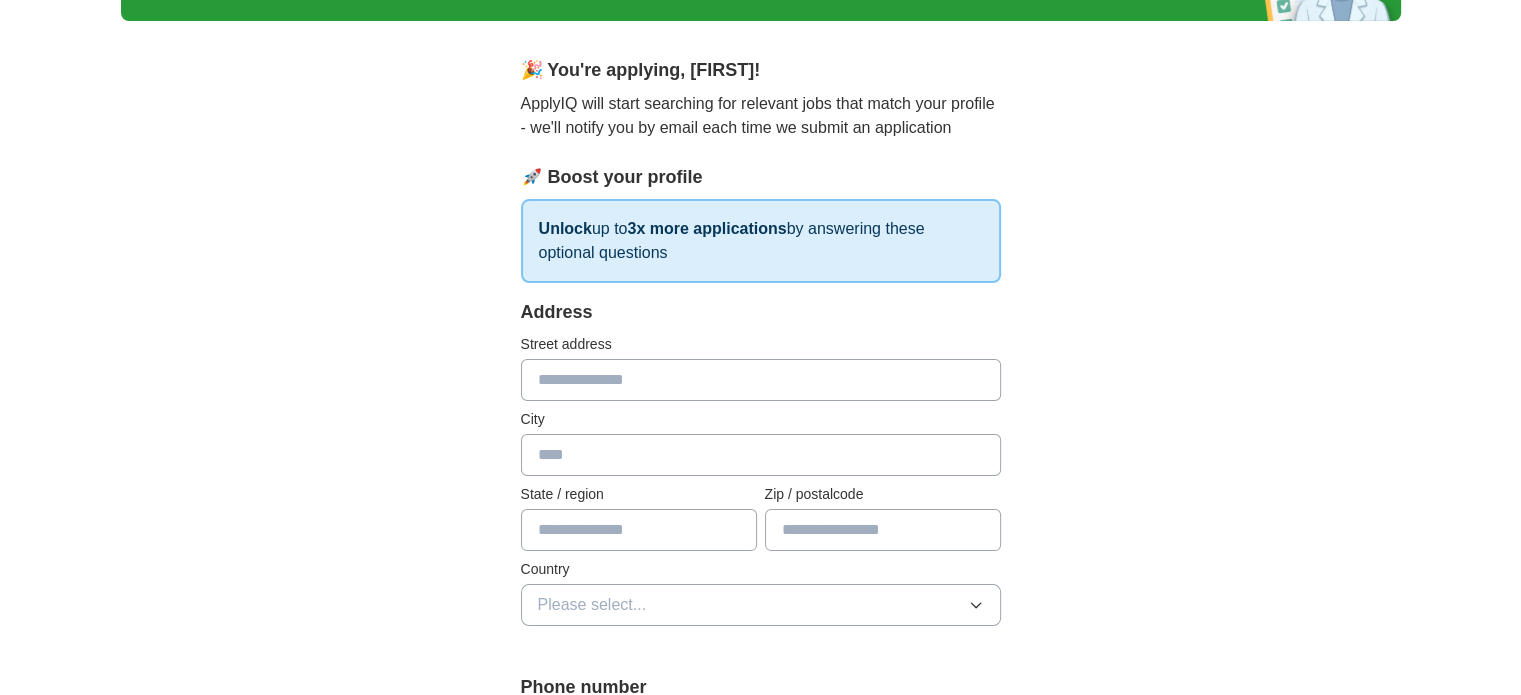 scroll, scrollTop: 0, scrollLeft: 0, axis: both 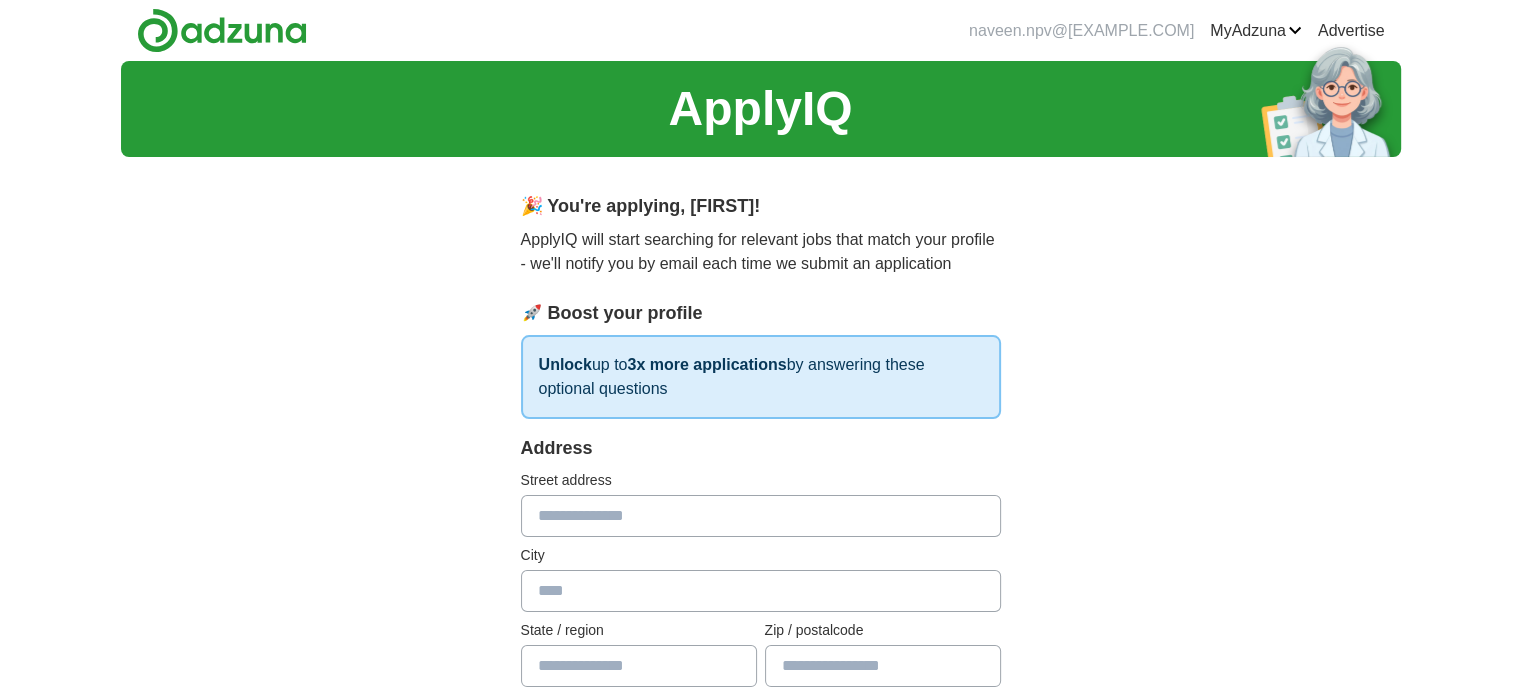 click at bounding box center [761, 516] 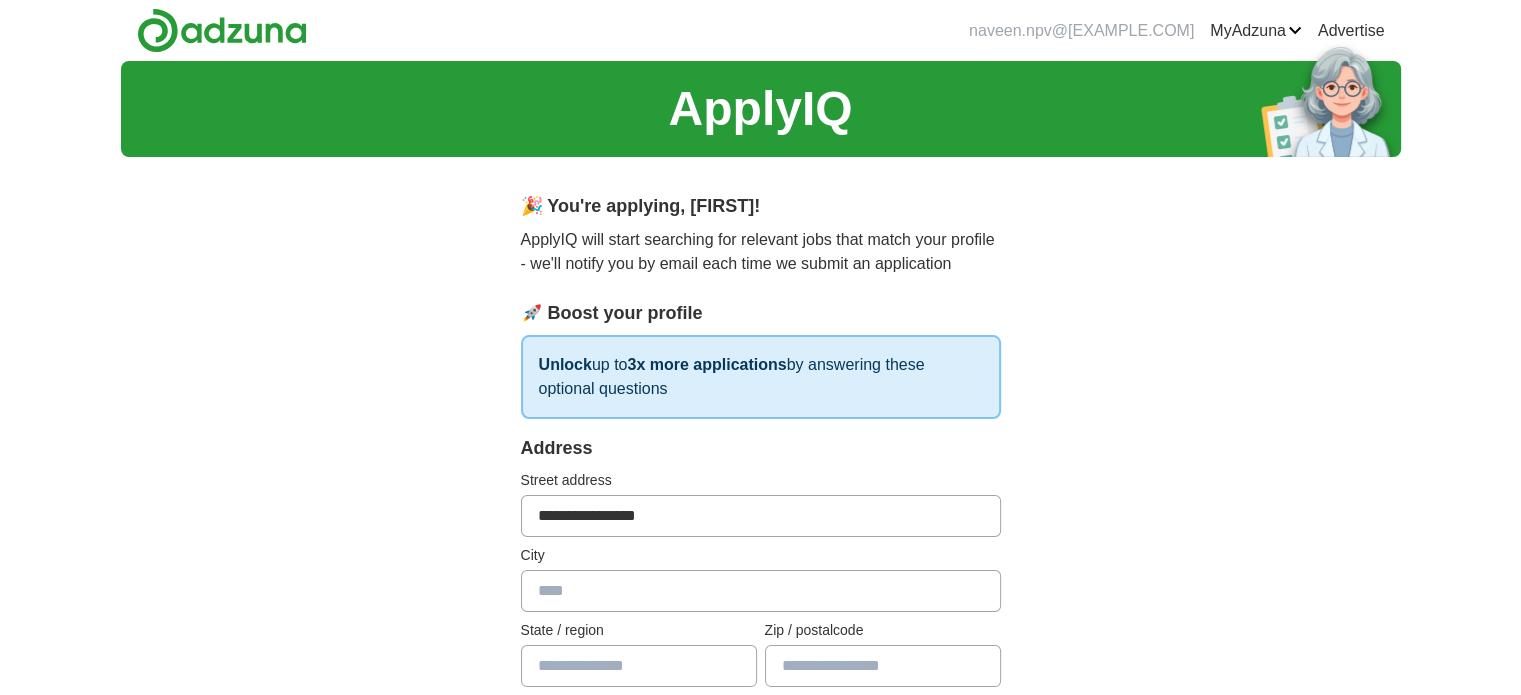 type on "*****" 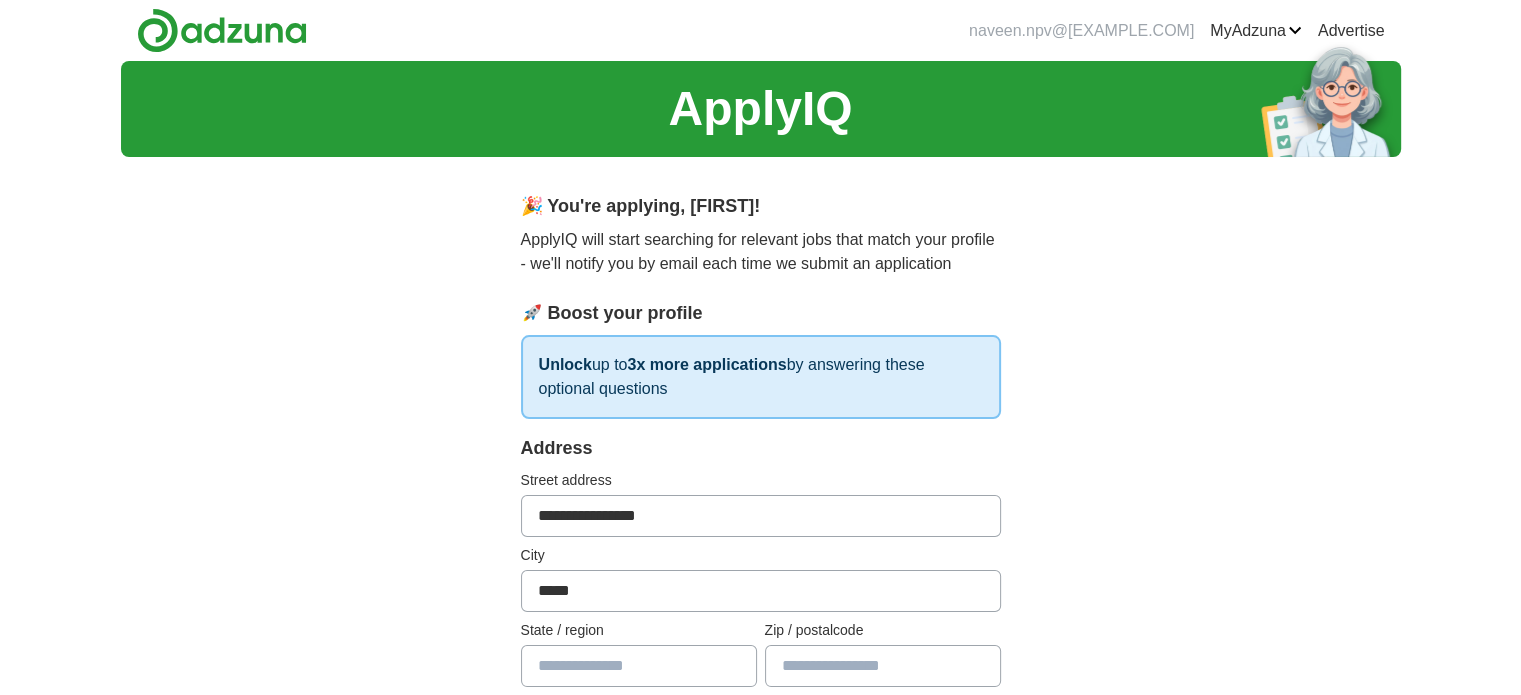 type on "*******" 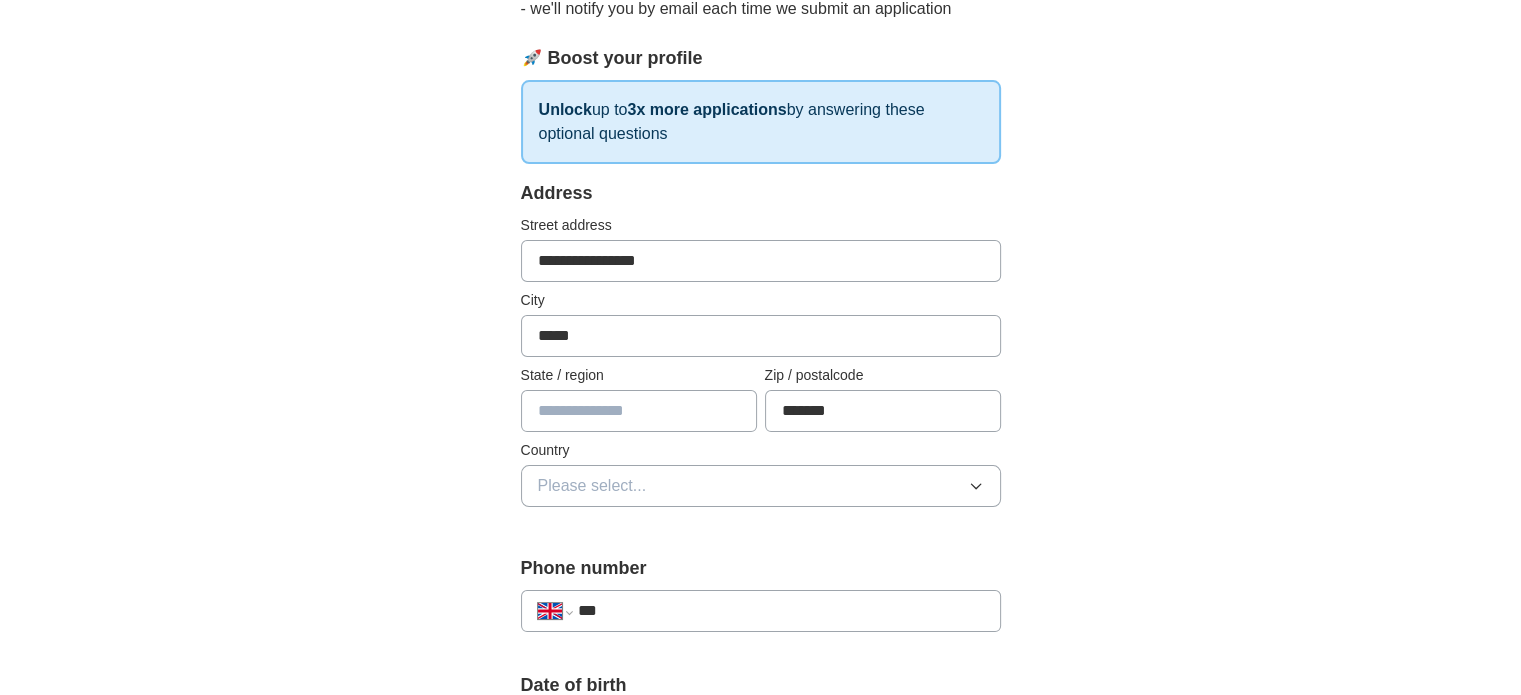 scroll, scrollTop: 269, scrollLeft: 0, axis: vertical 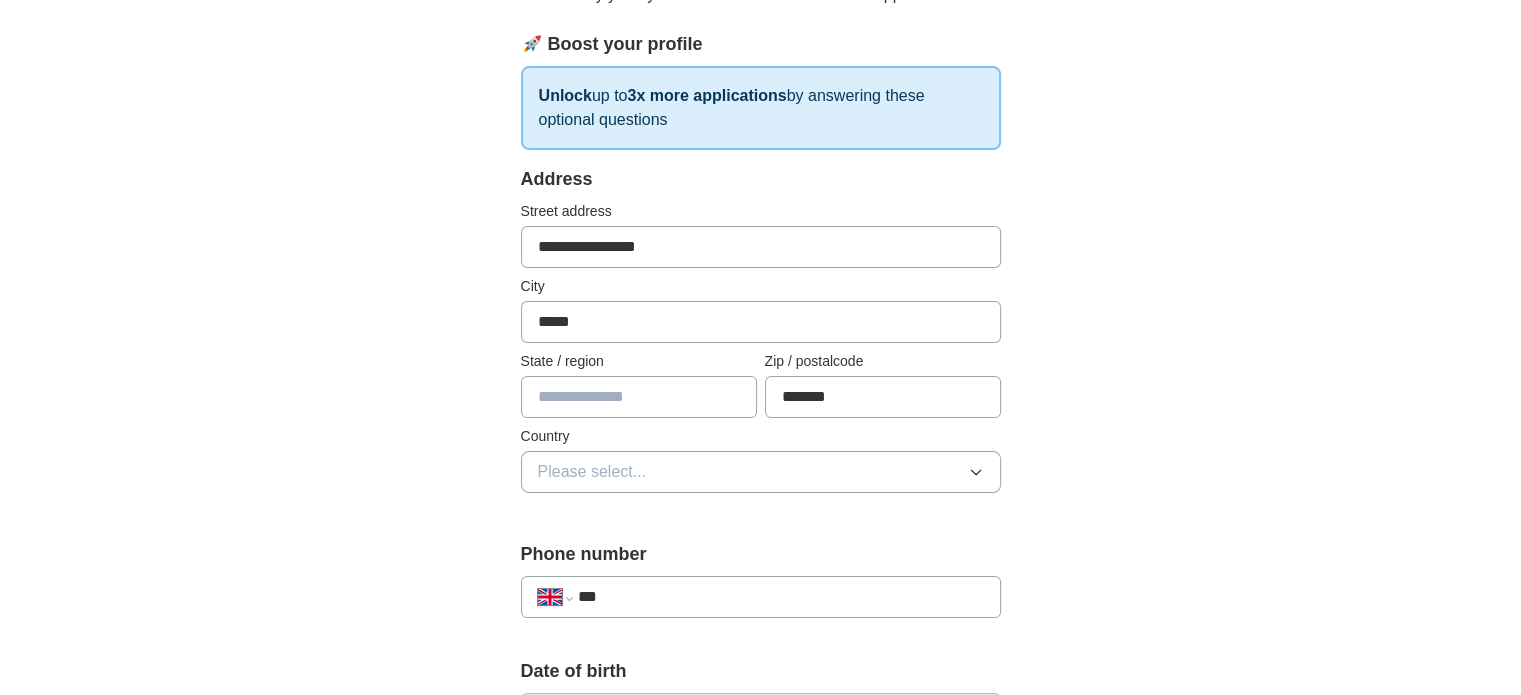 click at bounding box center (639, 397) 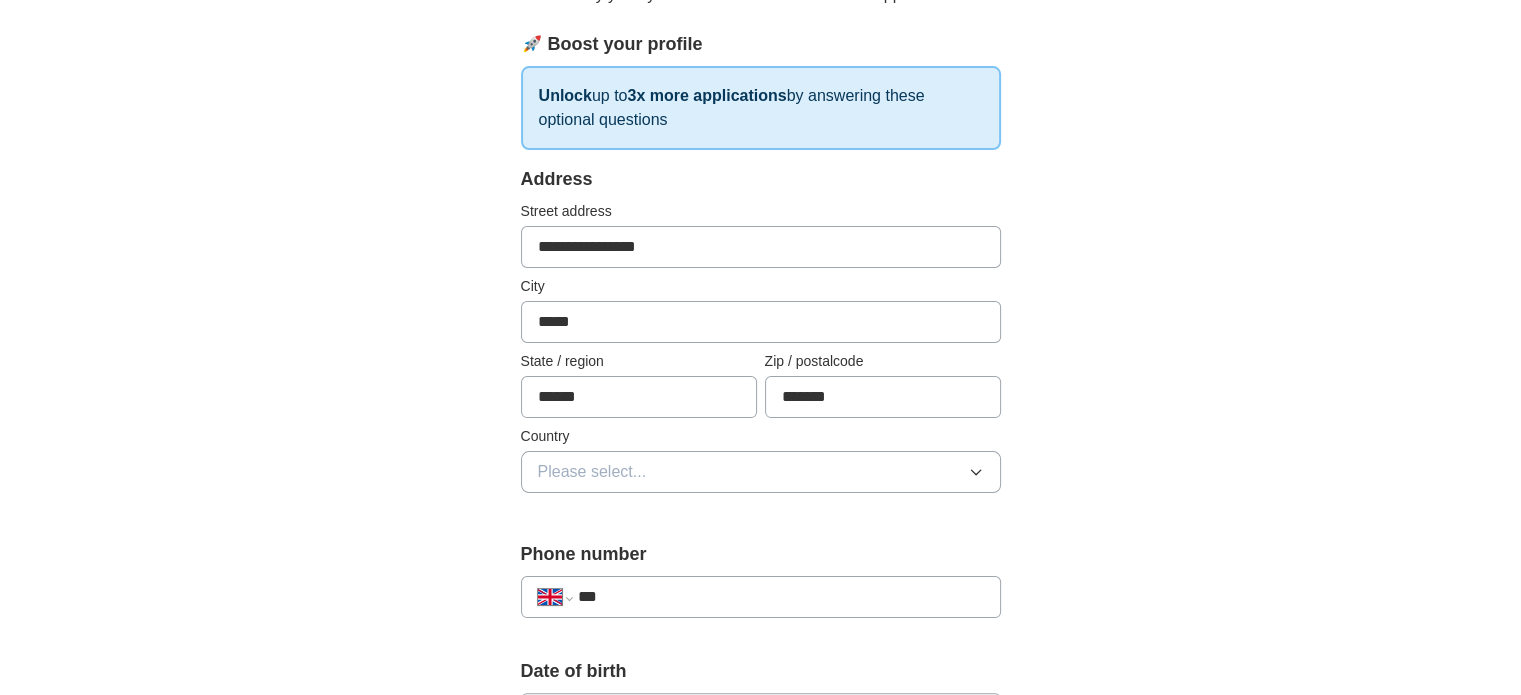 type on "*****" 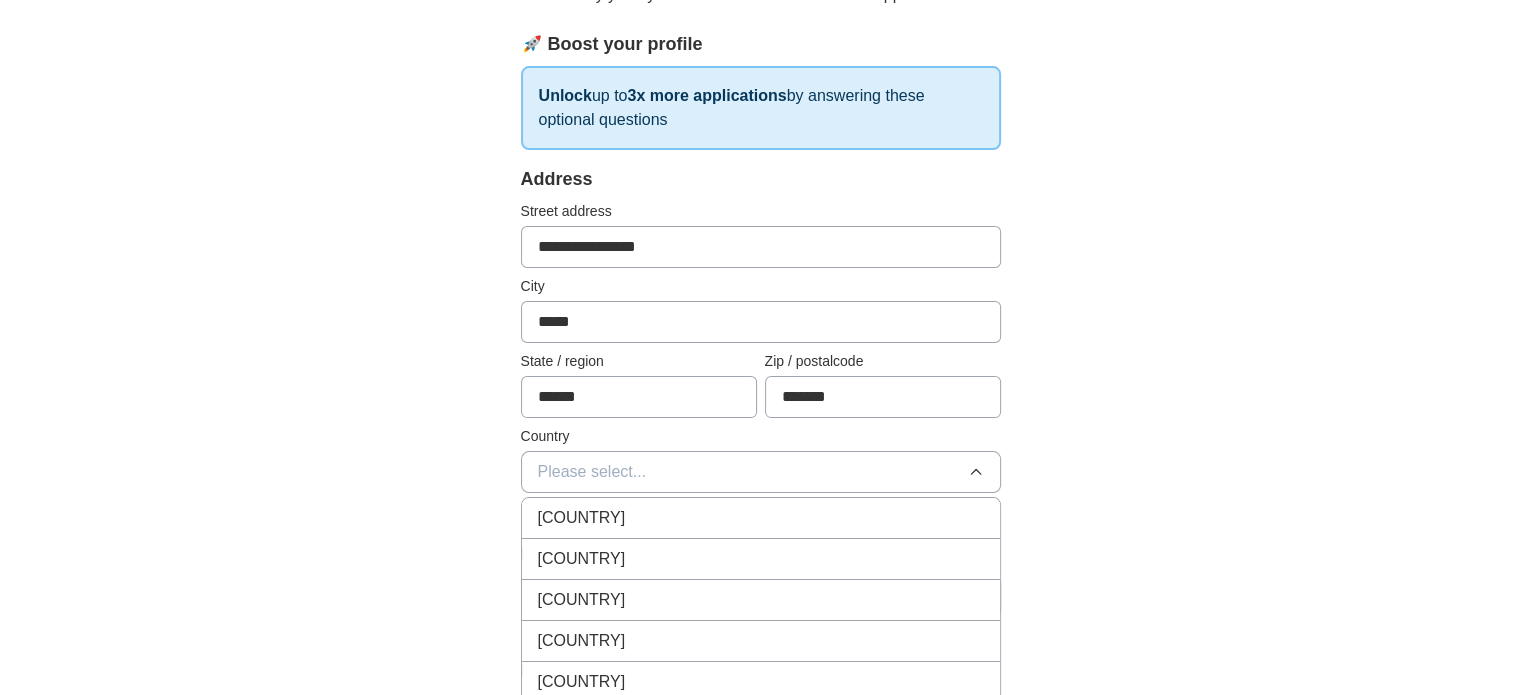 click on "[COUNTRY]" at bounding box center [582, 518] 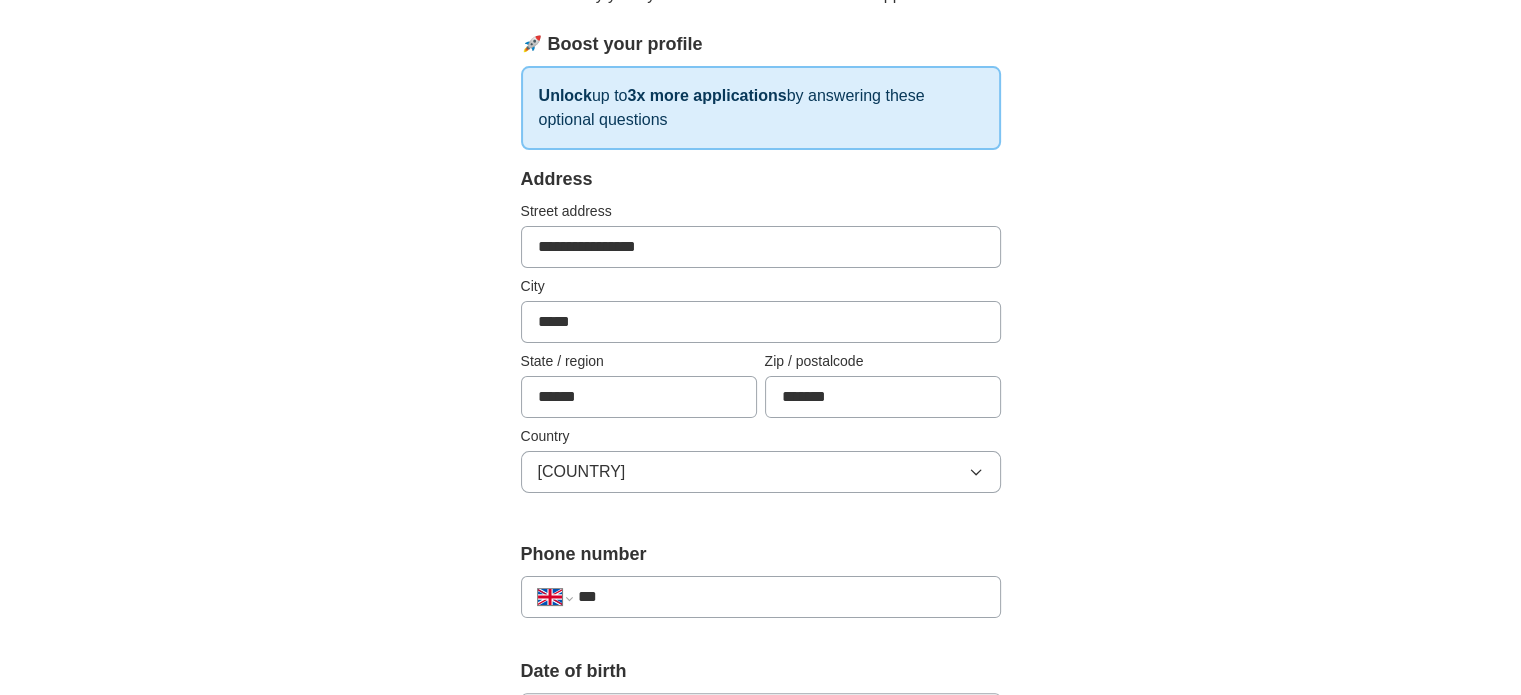 click on "***" at bounding box center (780, 597) 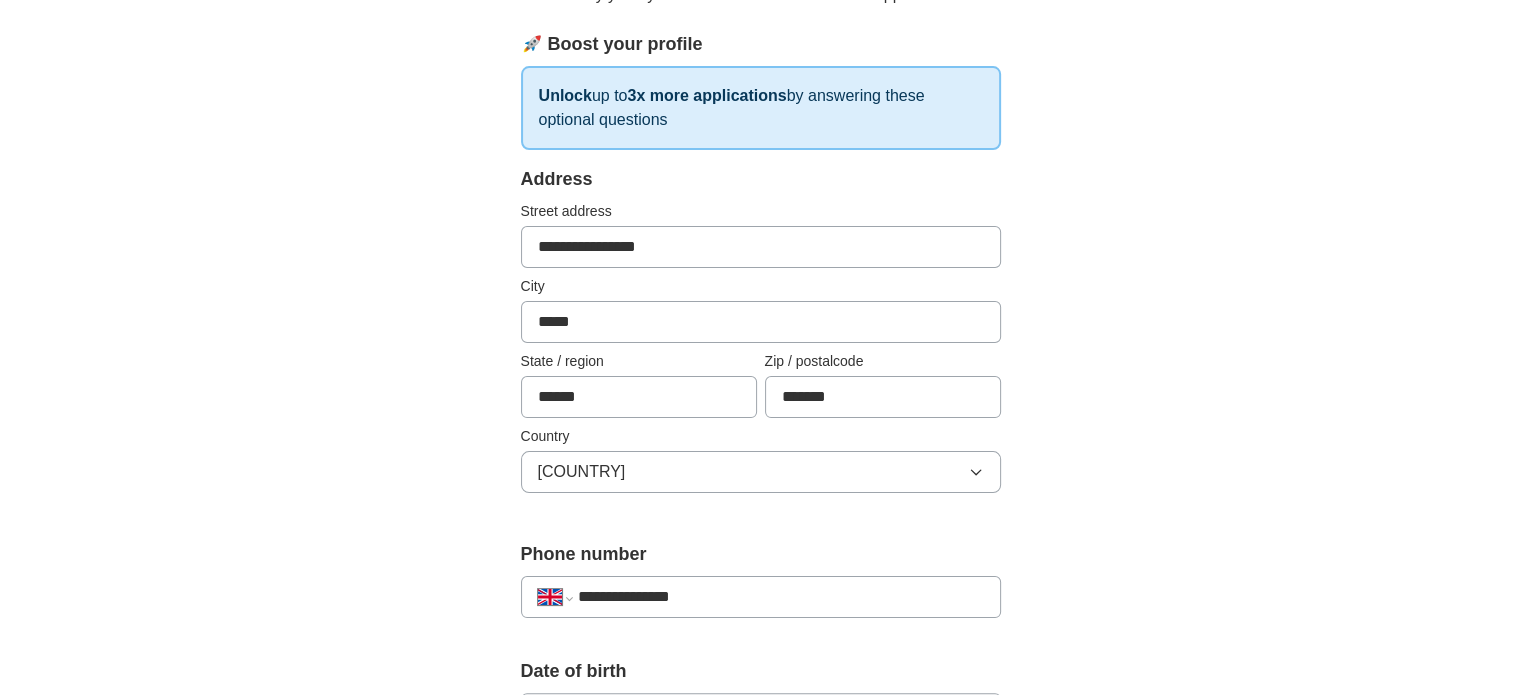 drag, startPoint x: 600, startPoint y: 591, endPoint x: 568, endPoint y: 584, distance: 32.75668 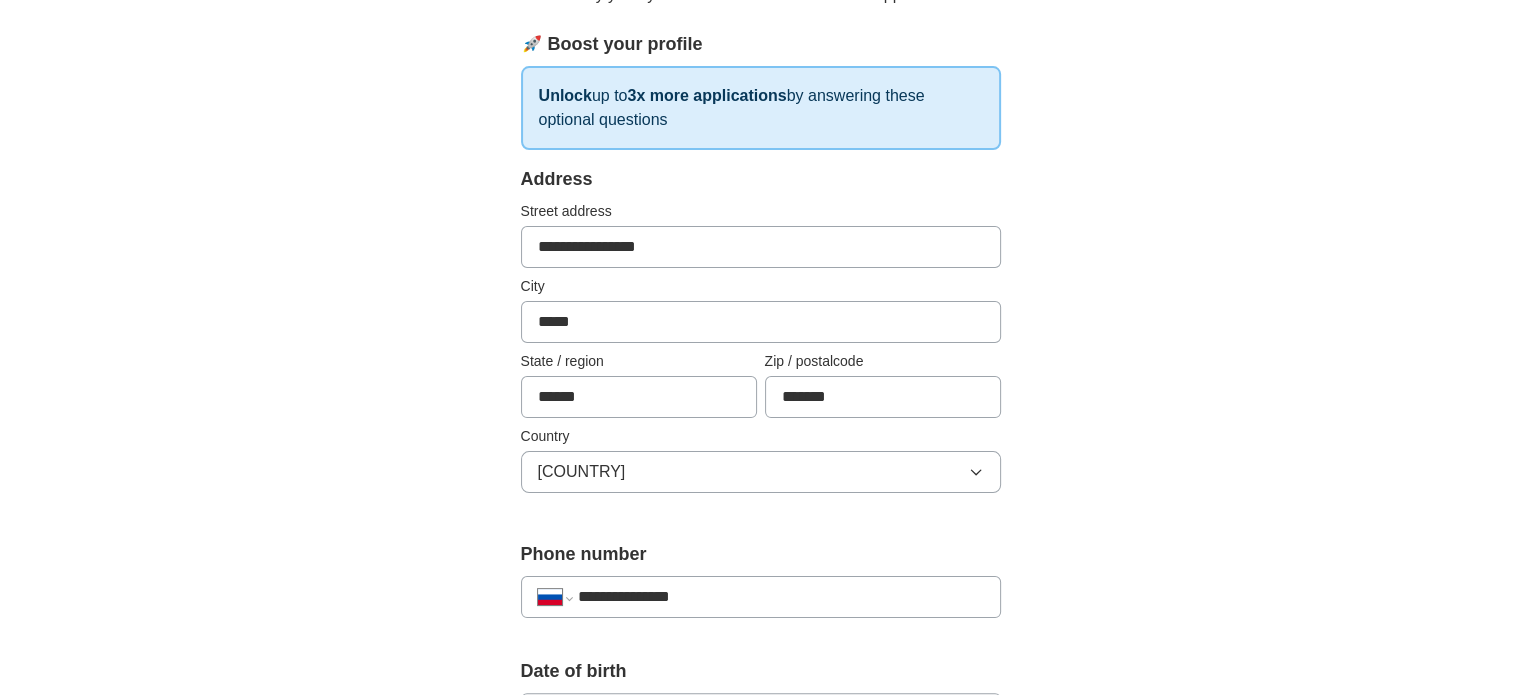 click on "**********" at bounding box center [780, 597] 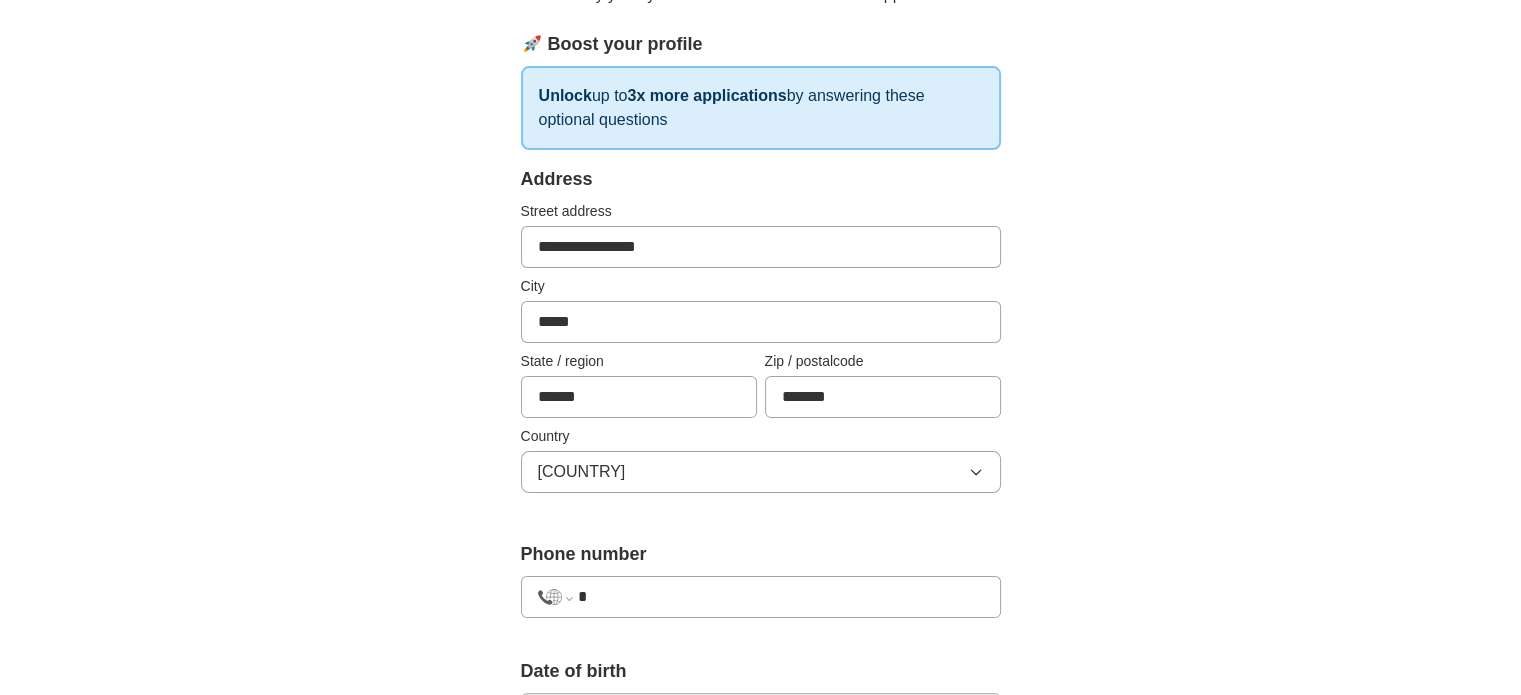 type on "**********" 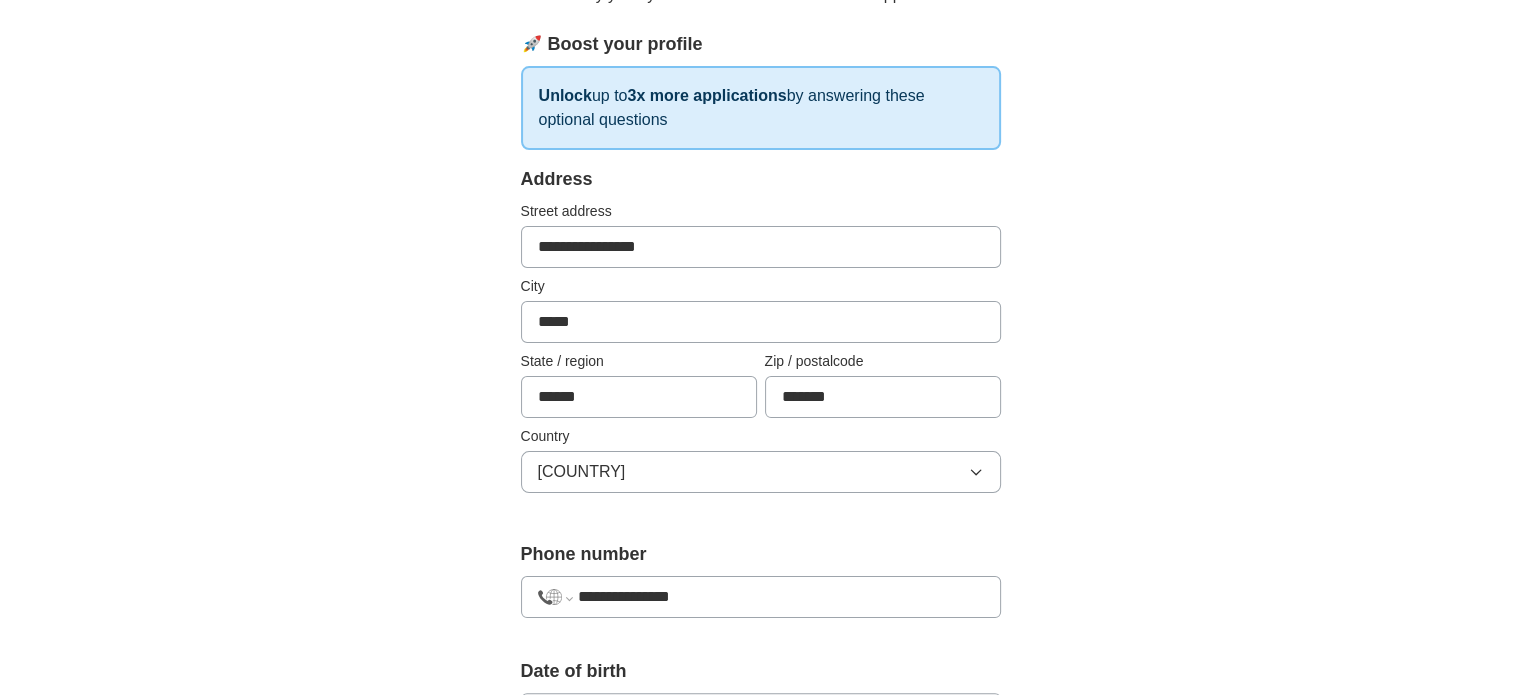 select on "**" 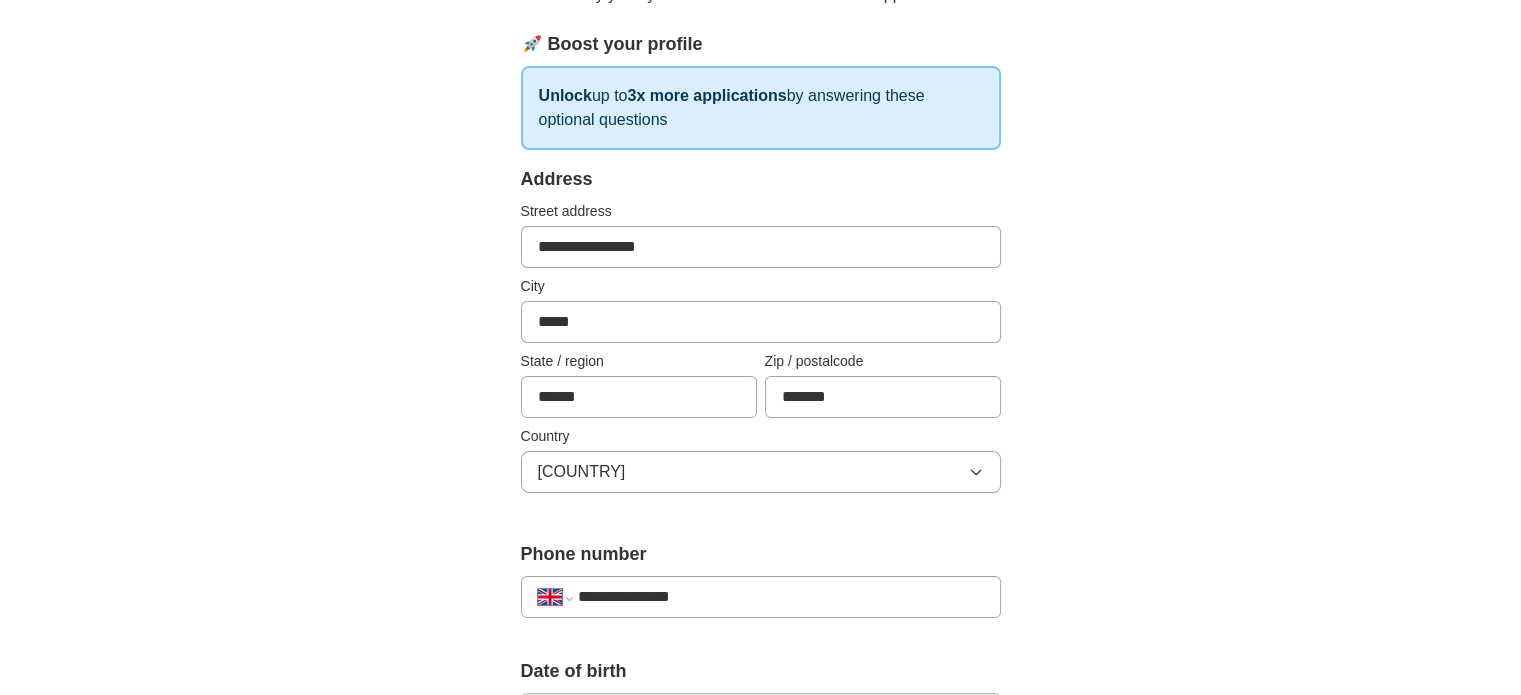 type on "**********" 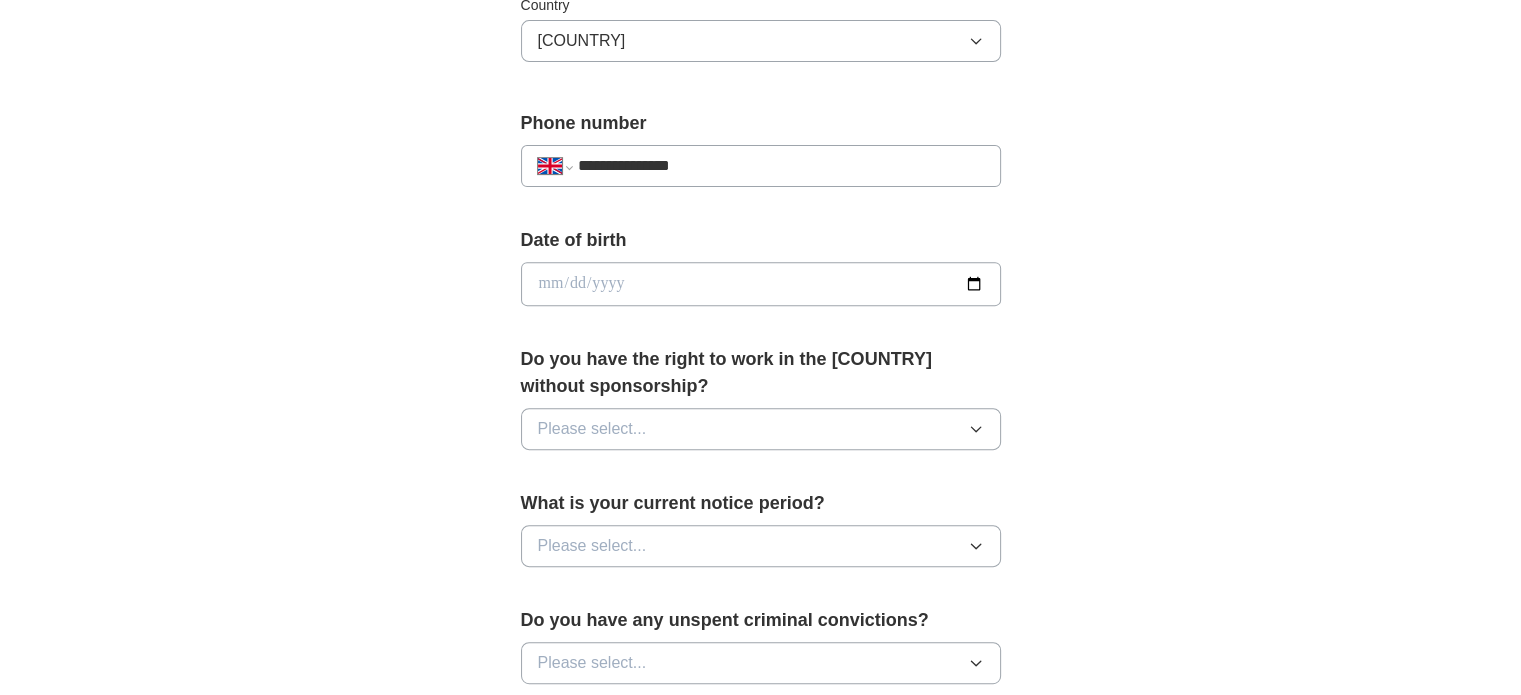 scroll, scrollTop: 781, scrollLeft: 0, axis: vertical 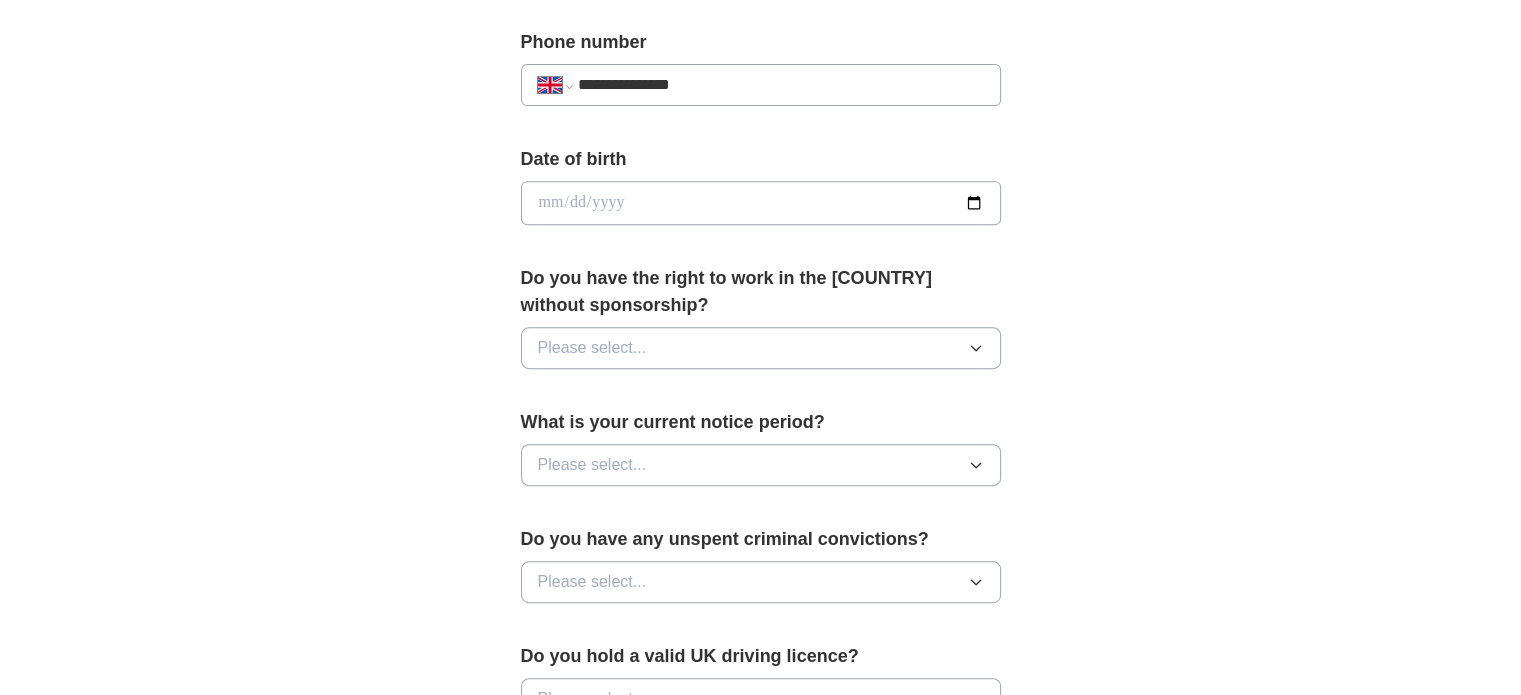 click at bounding box center (761, 203) 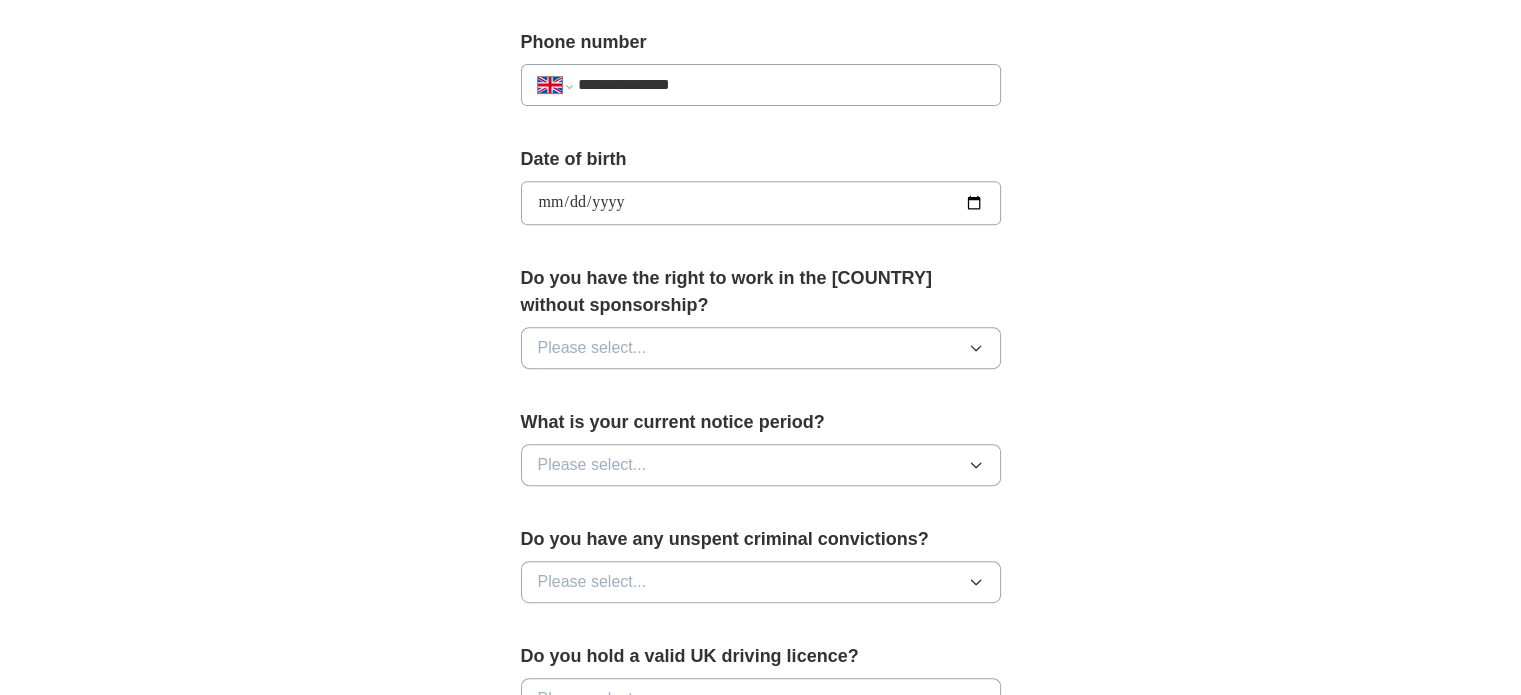 type on "**********" 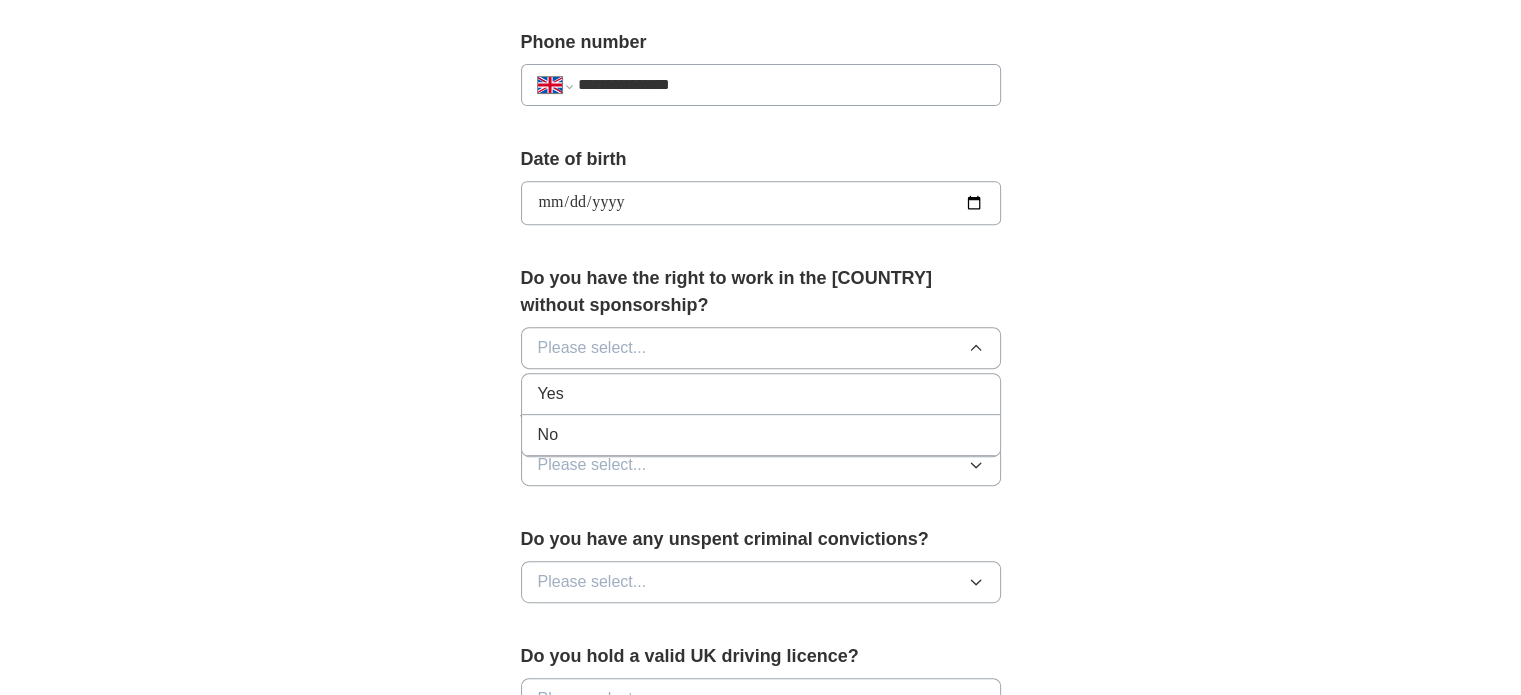 click on "Yes" at bounding box center (761, 394) 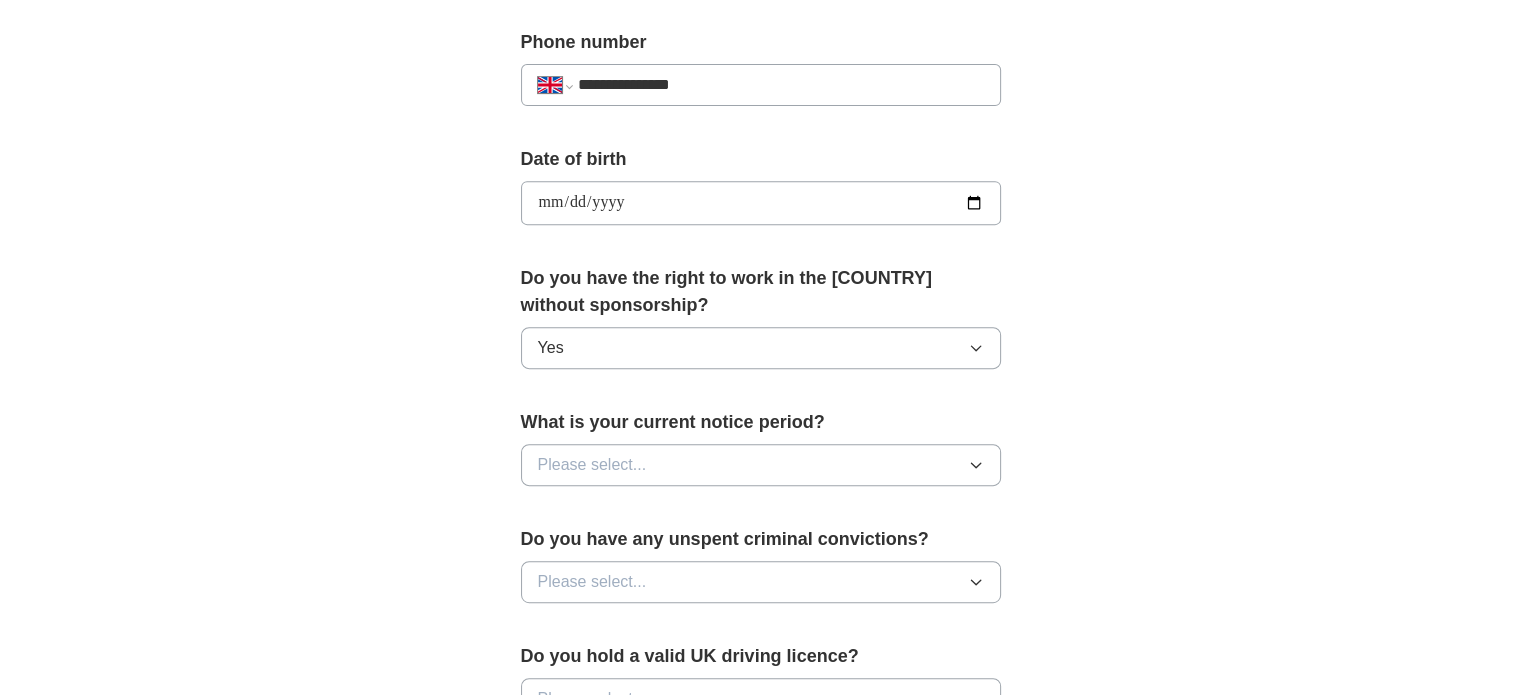 click on "Please select..." at bounding box center (761, 465) 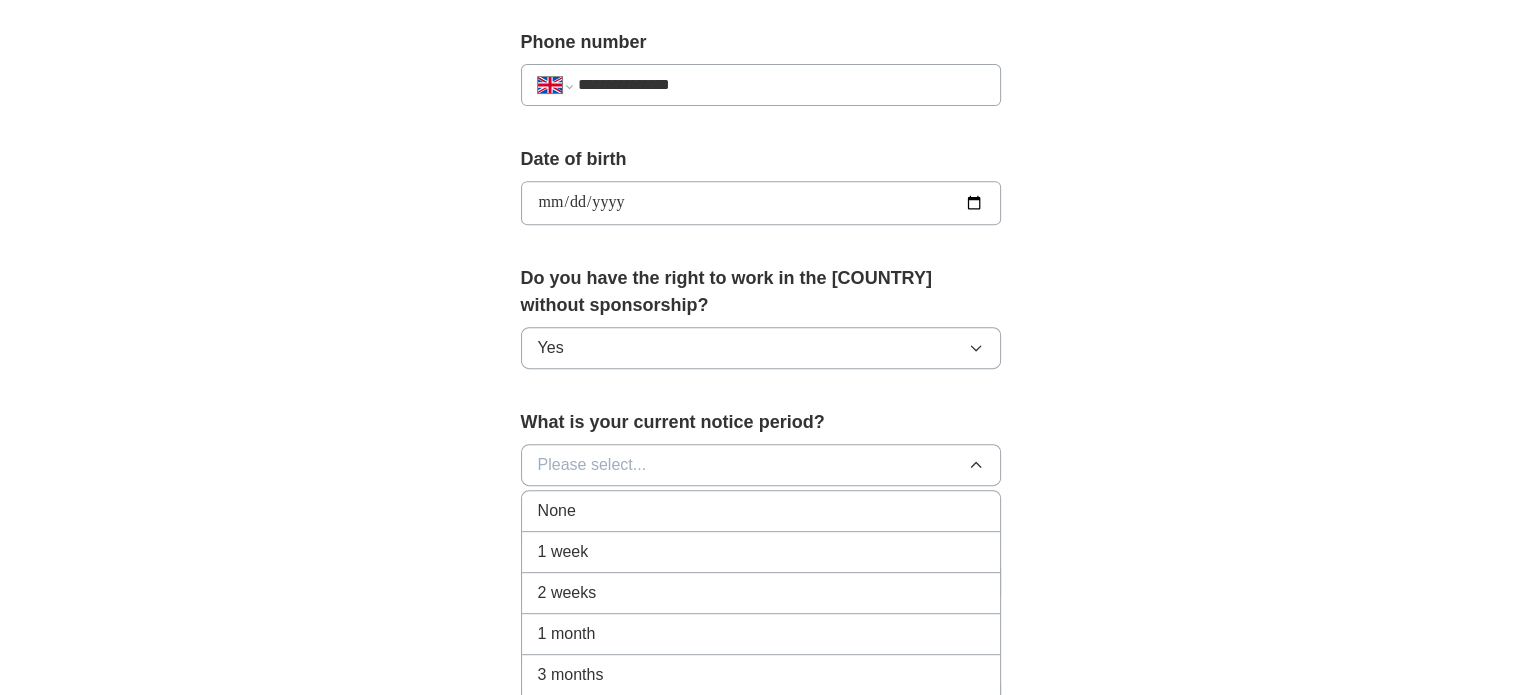 click on "1 month" at bounding box center [761, 634] 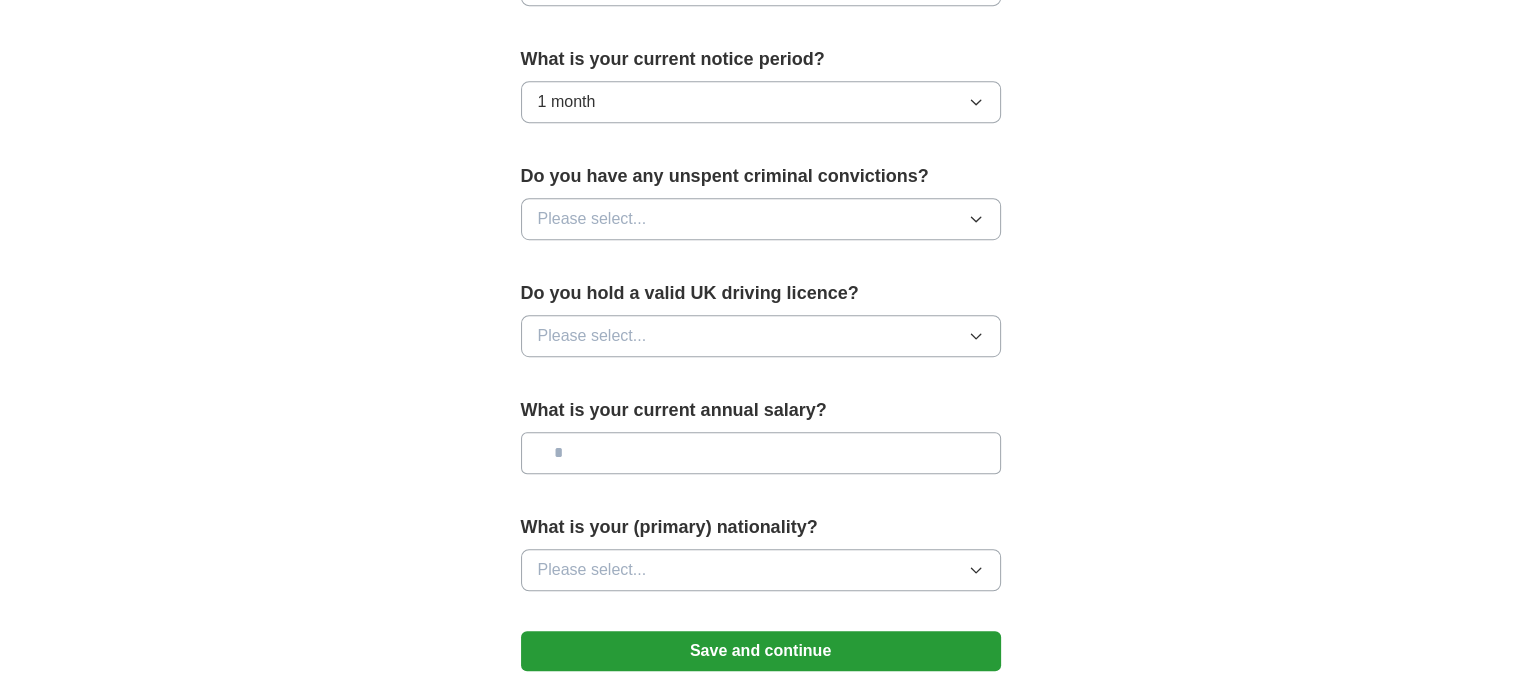 scroll, scrollTop: 1152, scrollLeft: 0, axis: vertical 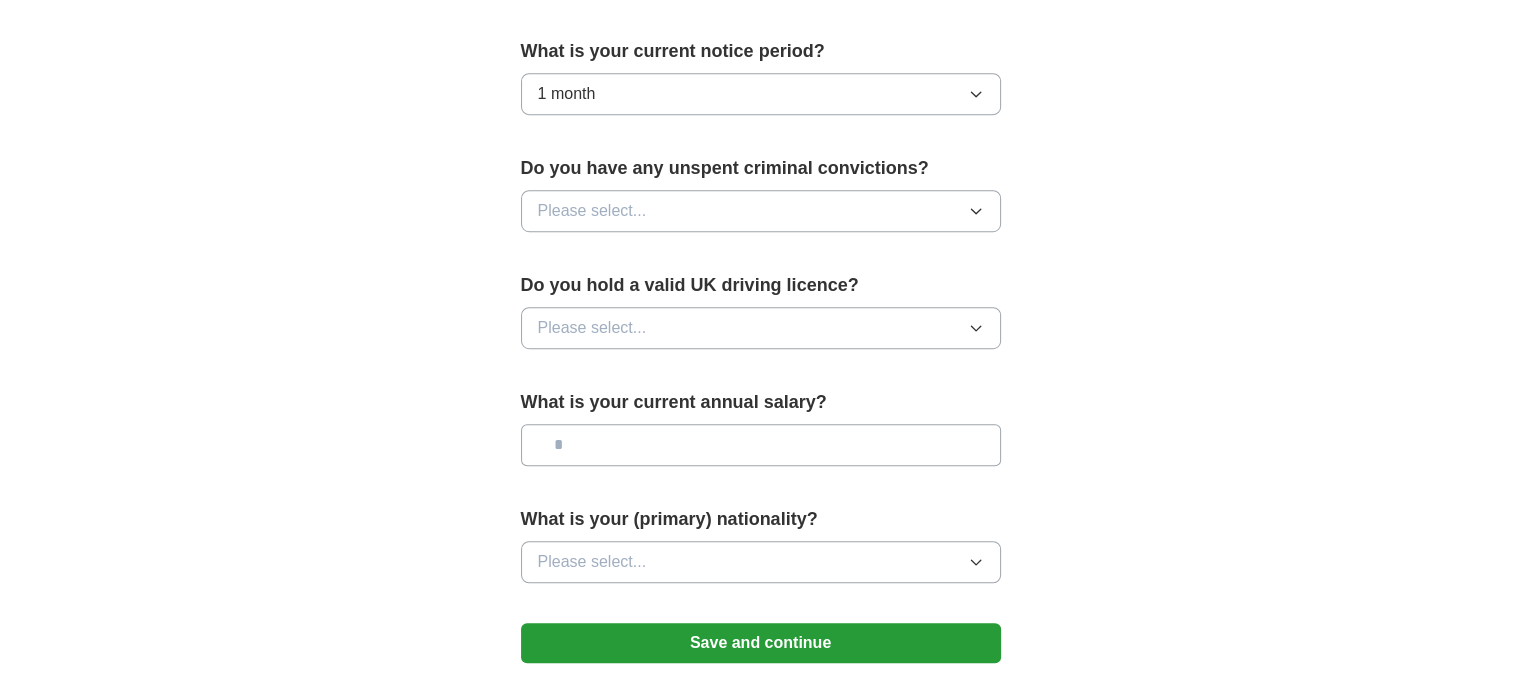 click on "Please select..." at bounding box center (761, 211) 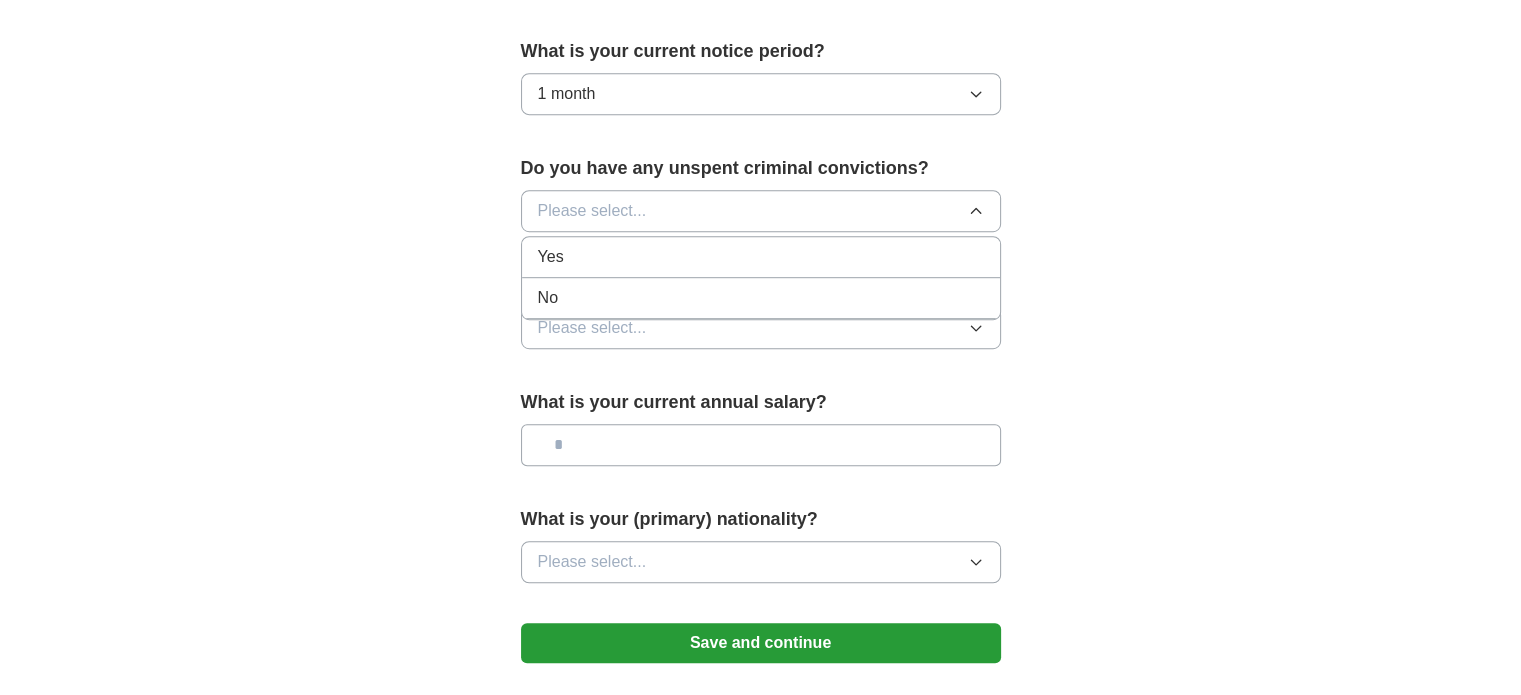click on "No" at bounding box center (761, 298) 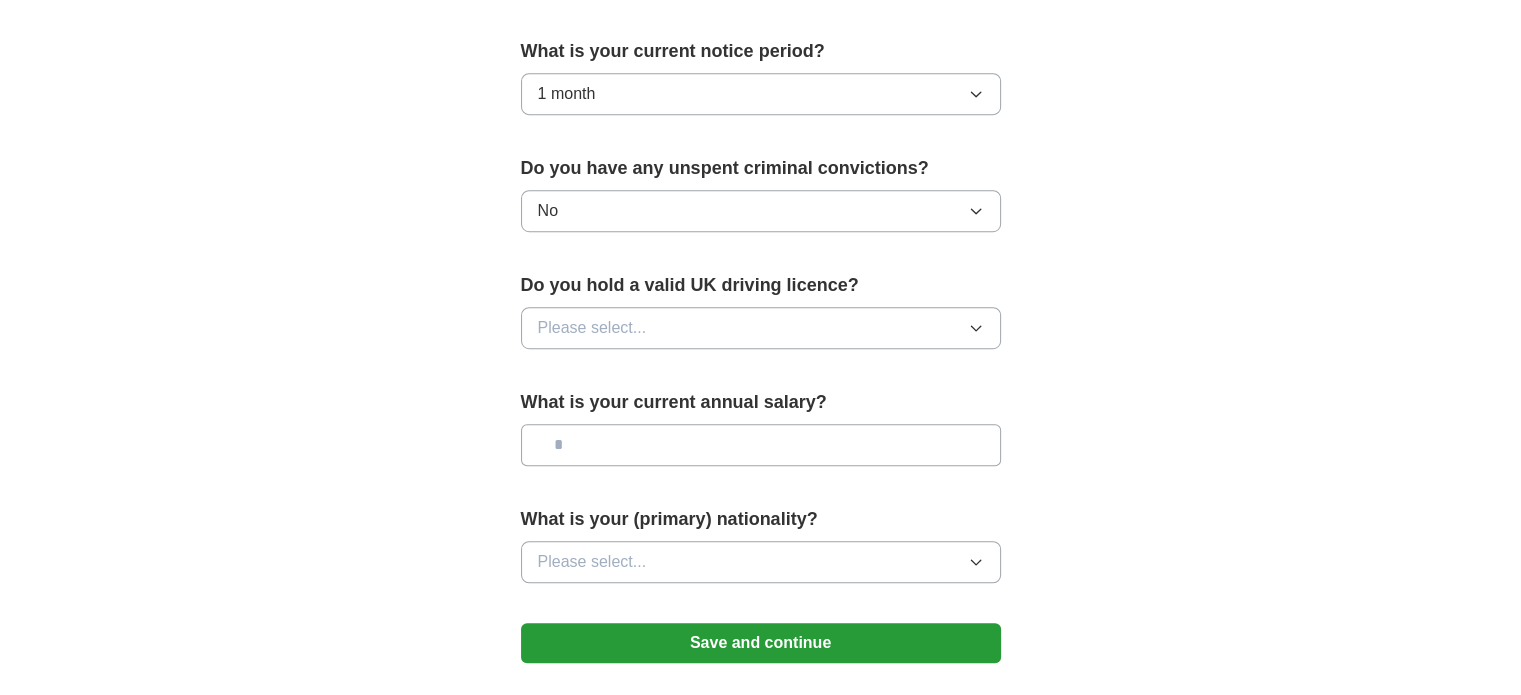 click on "Please select..." at bounding box center [761, 328] 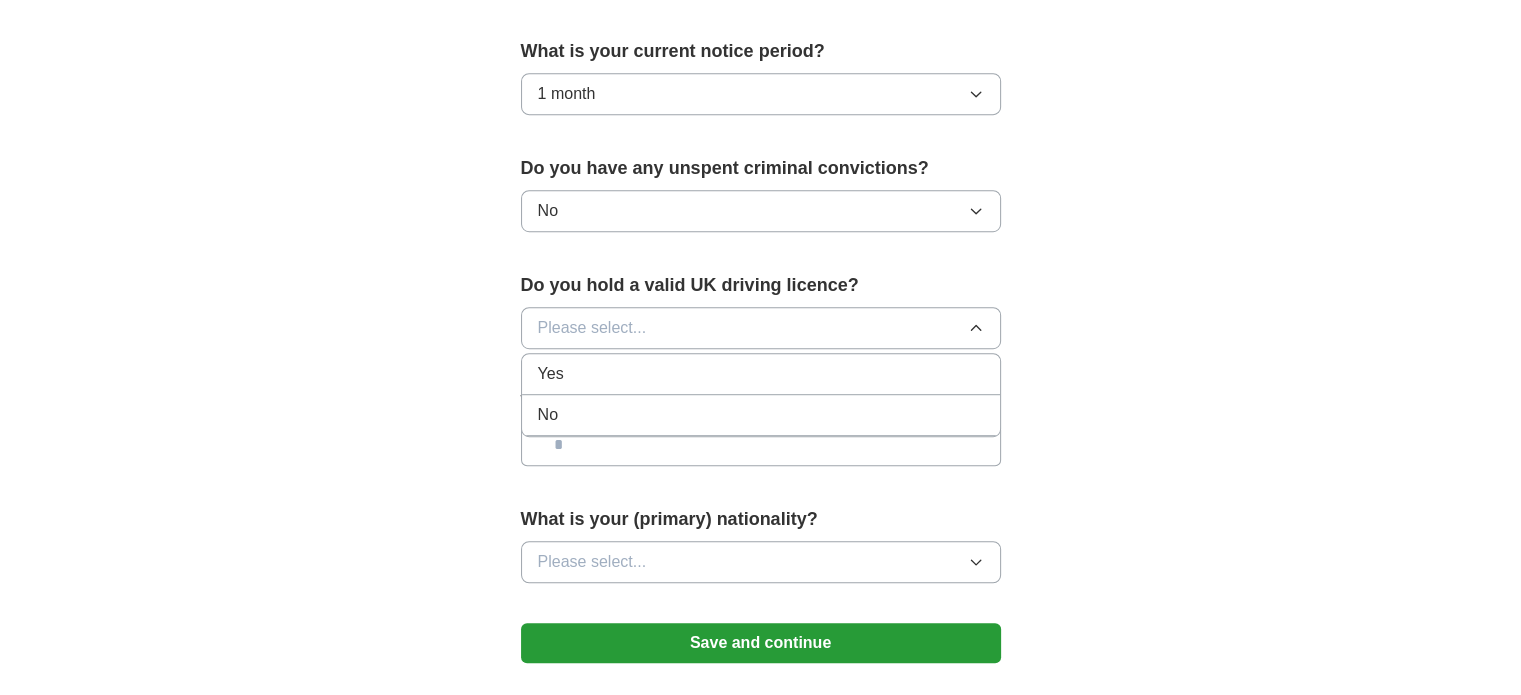 click on "No" at bounding box center [548, 415] 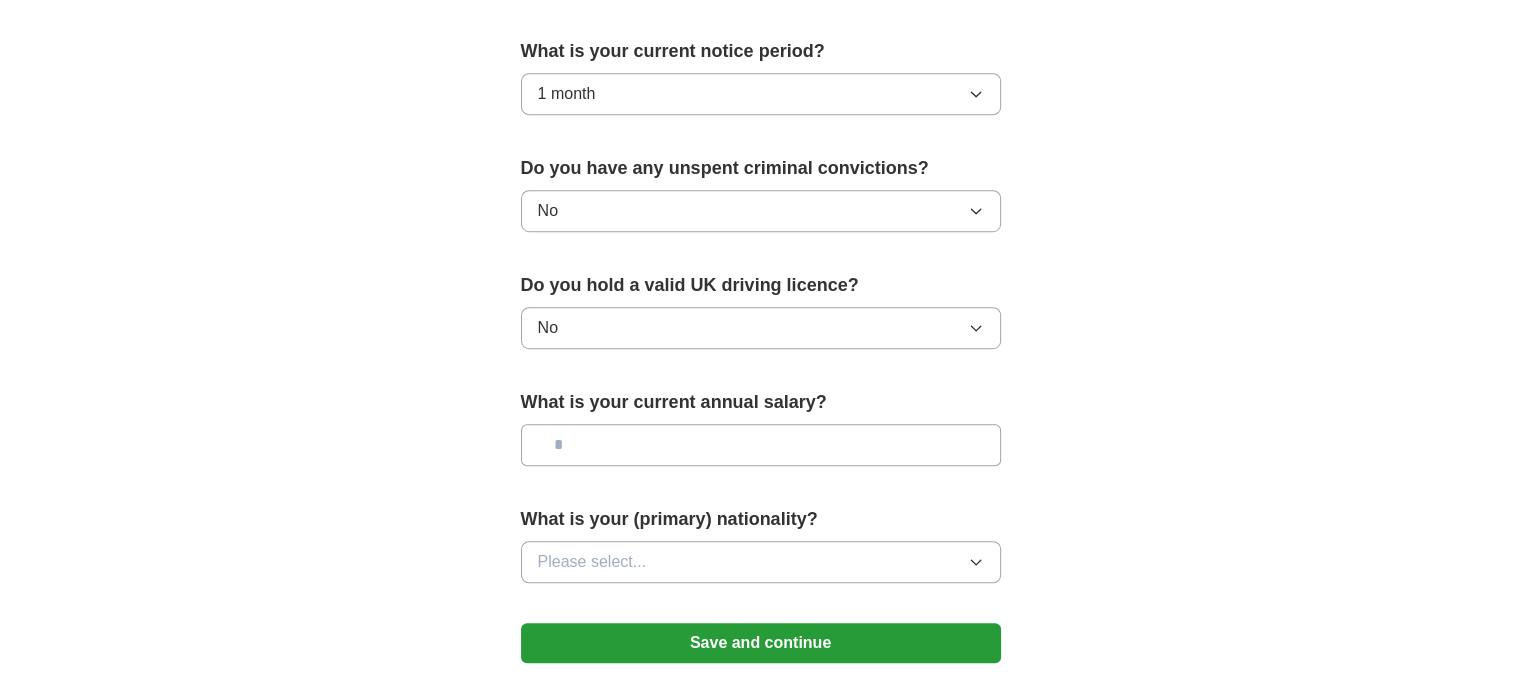 click at bounding box center [761, 445] 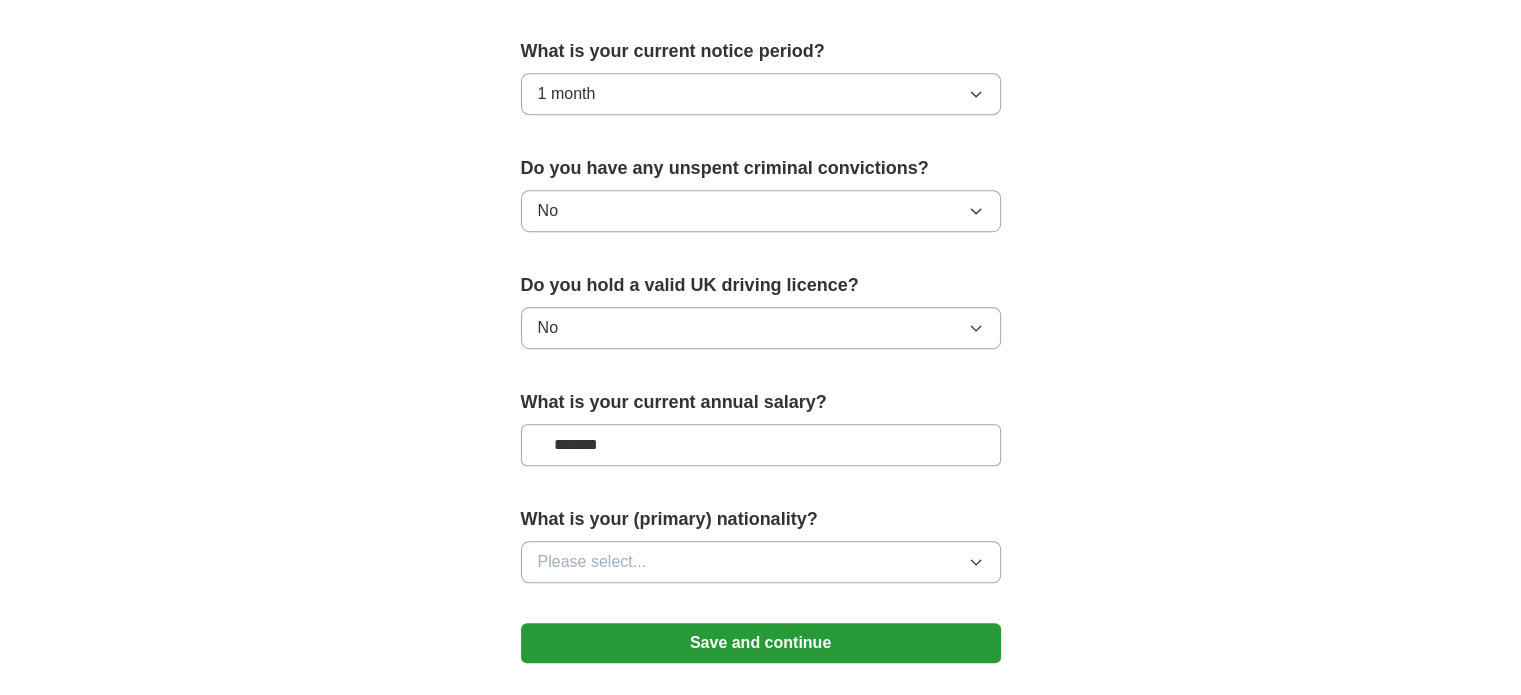 type on "*******" 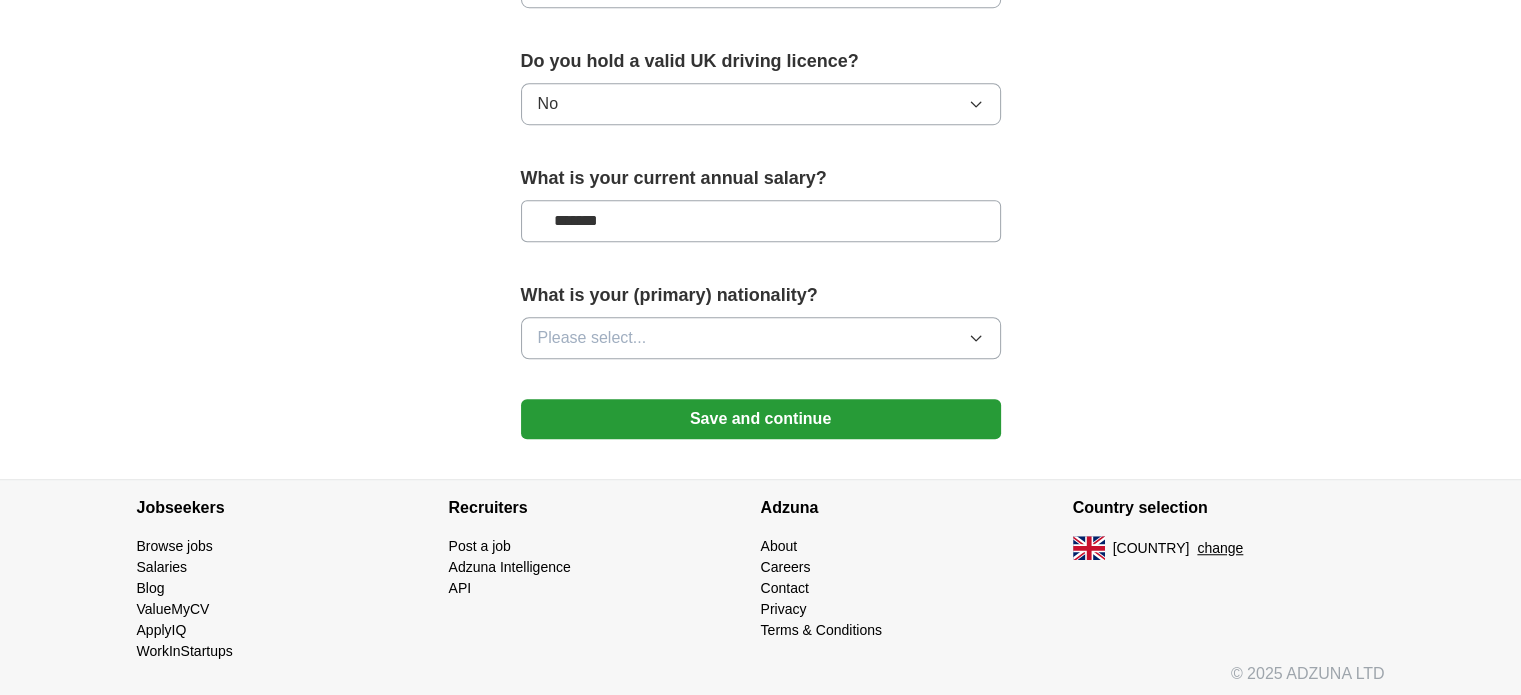 click on "Please select..." at bounding box center [592, 338] 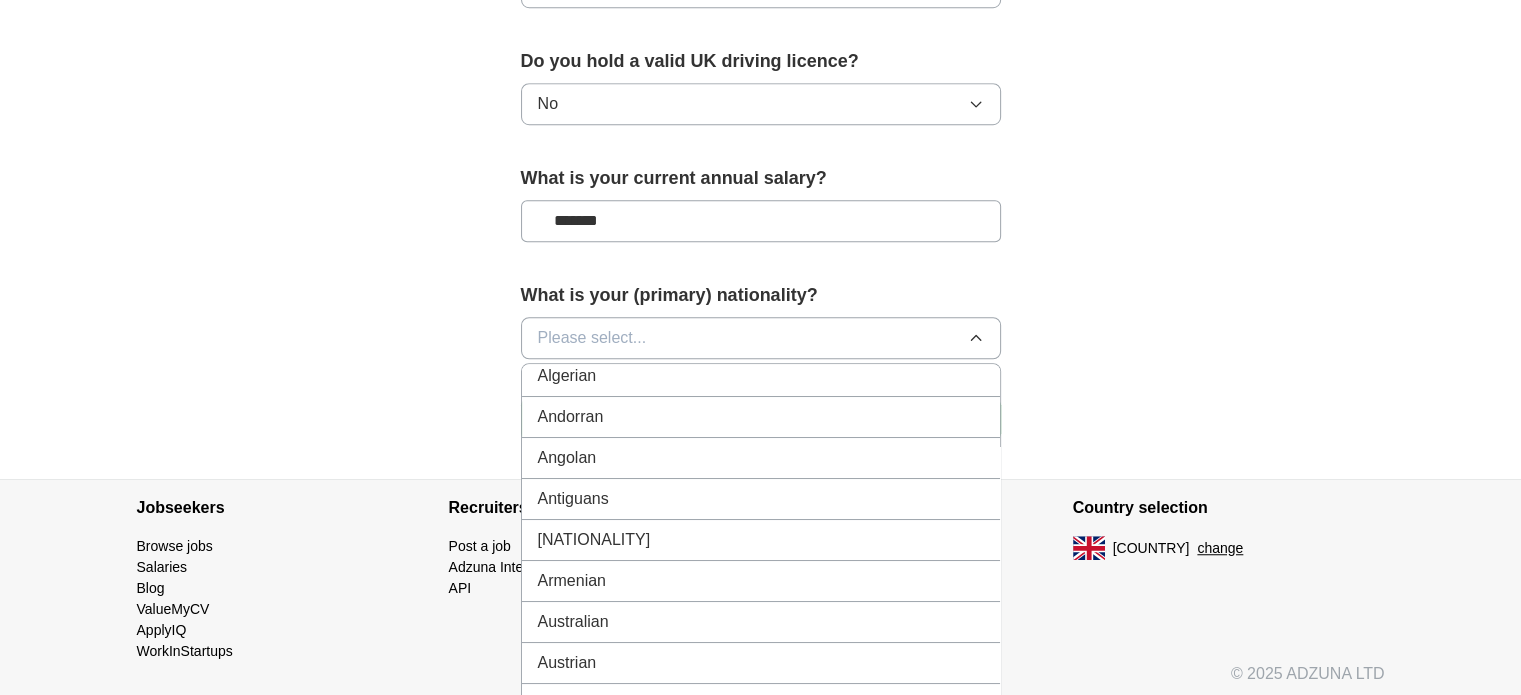 scroll, scrollTop: 200, scrollLeft: 0, axis: vertical 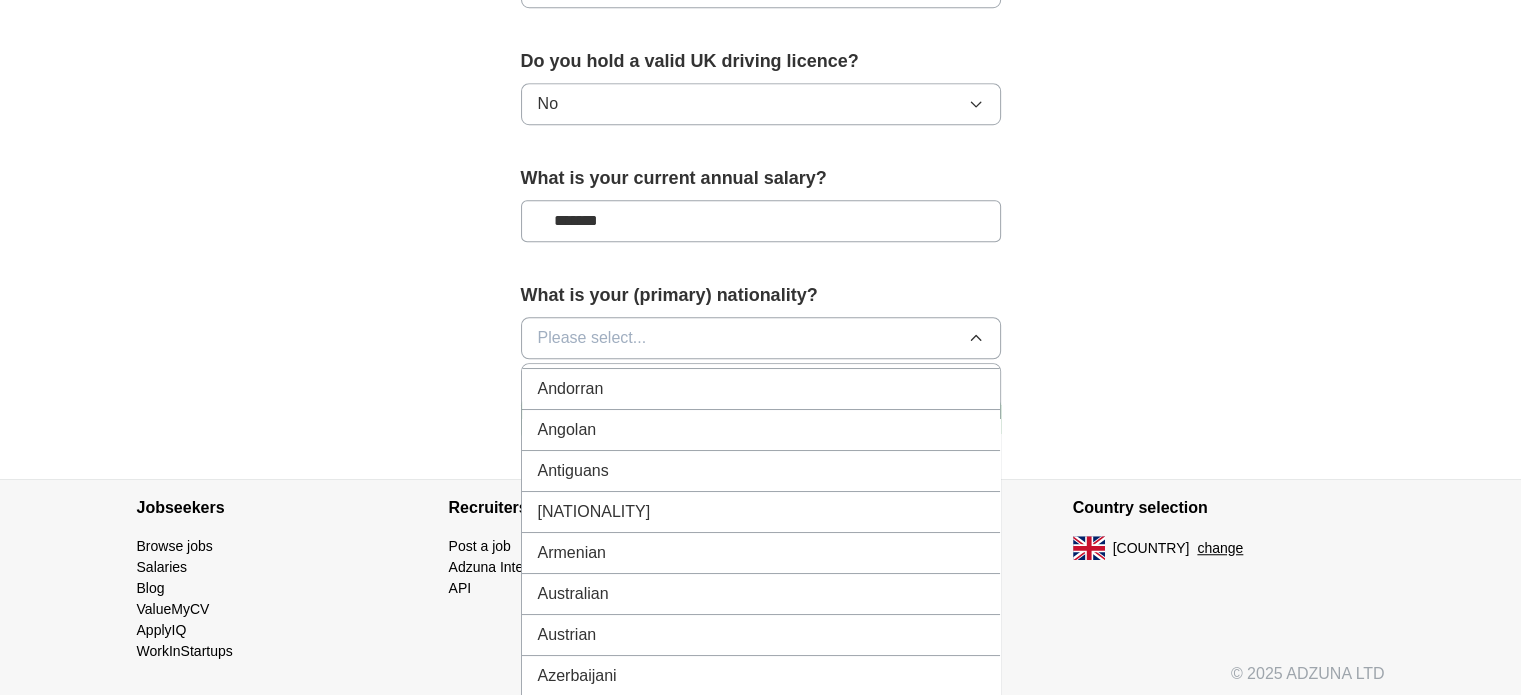 click on "Please select..." at bounding box center [592, 338] 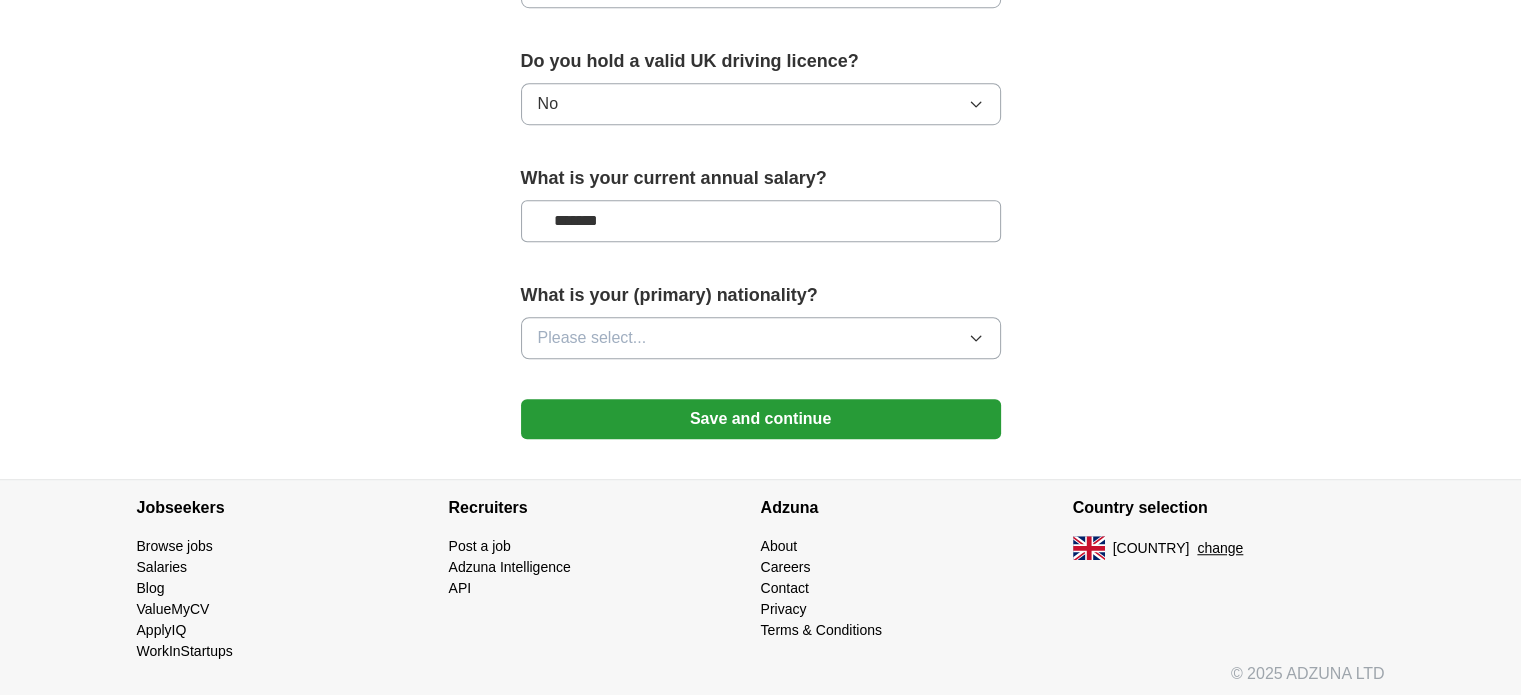 click on "Please select..." at bounding box center [592, 338] 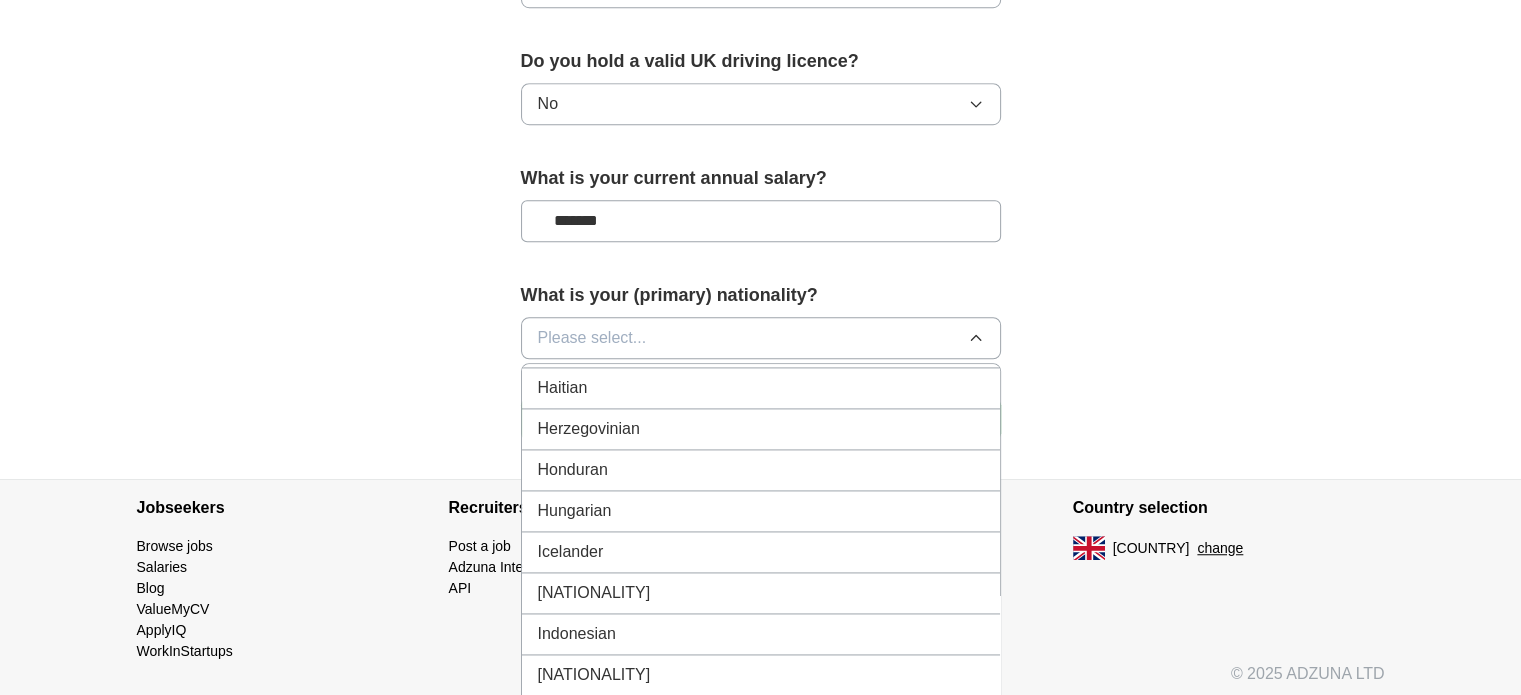 scroll, scrollTop: 3054, scrollLeft: 0, axis: vertical 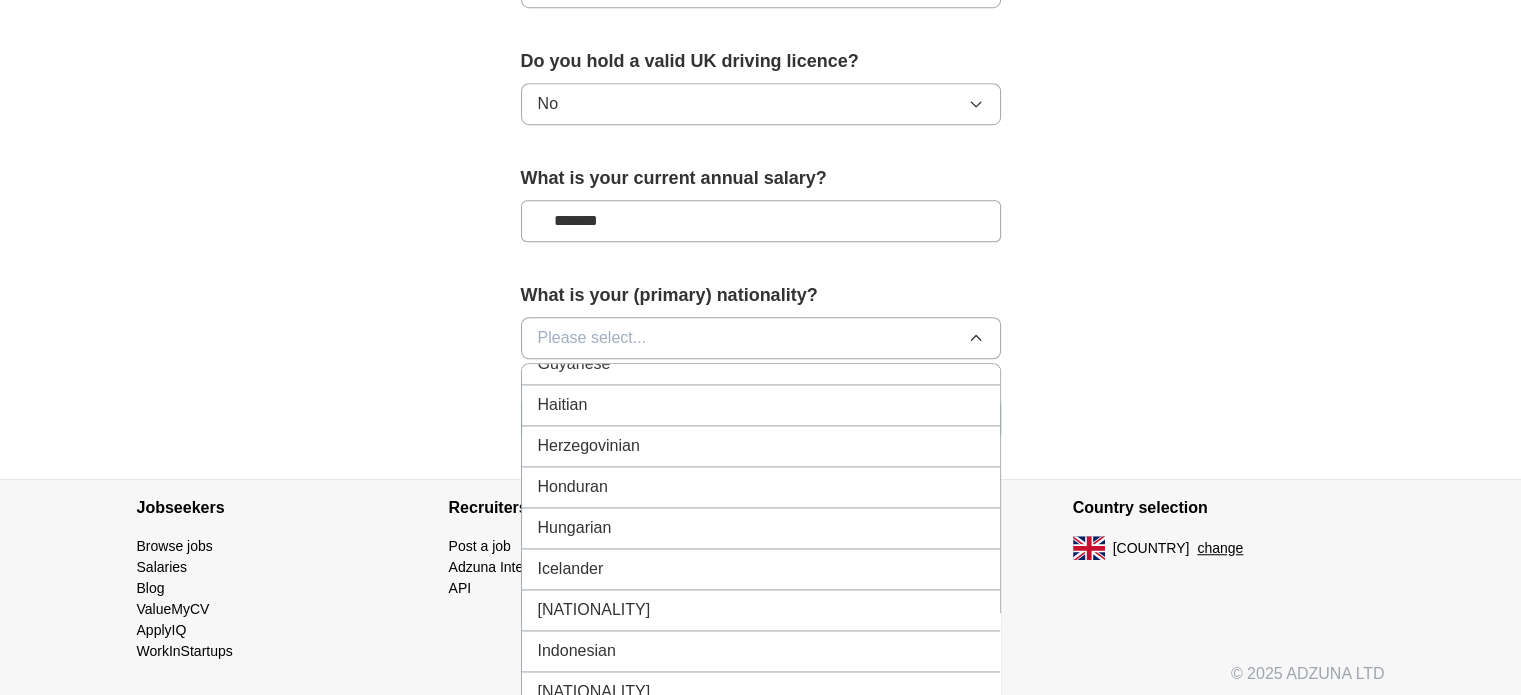 click on "[NATIONALITY]" at bounding box center [761, 610] 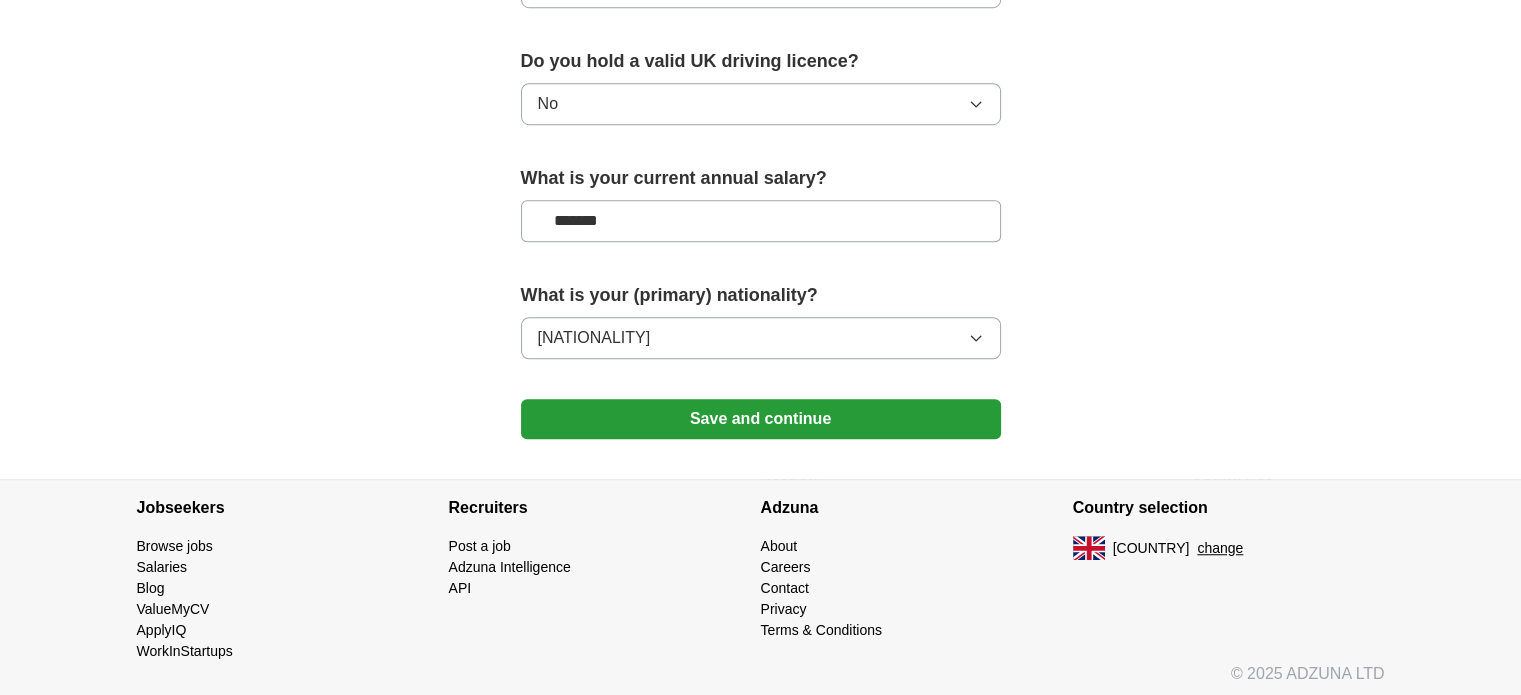 click on "Save and continue" at bounding box center [761, 419] 